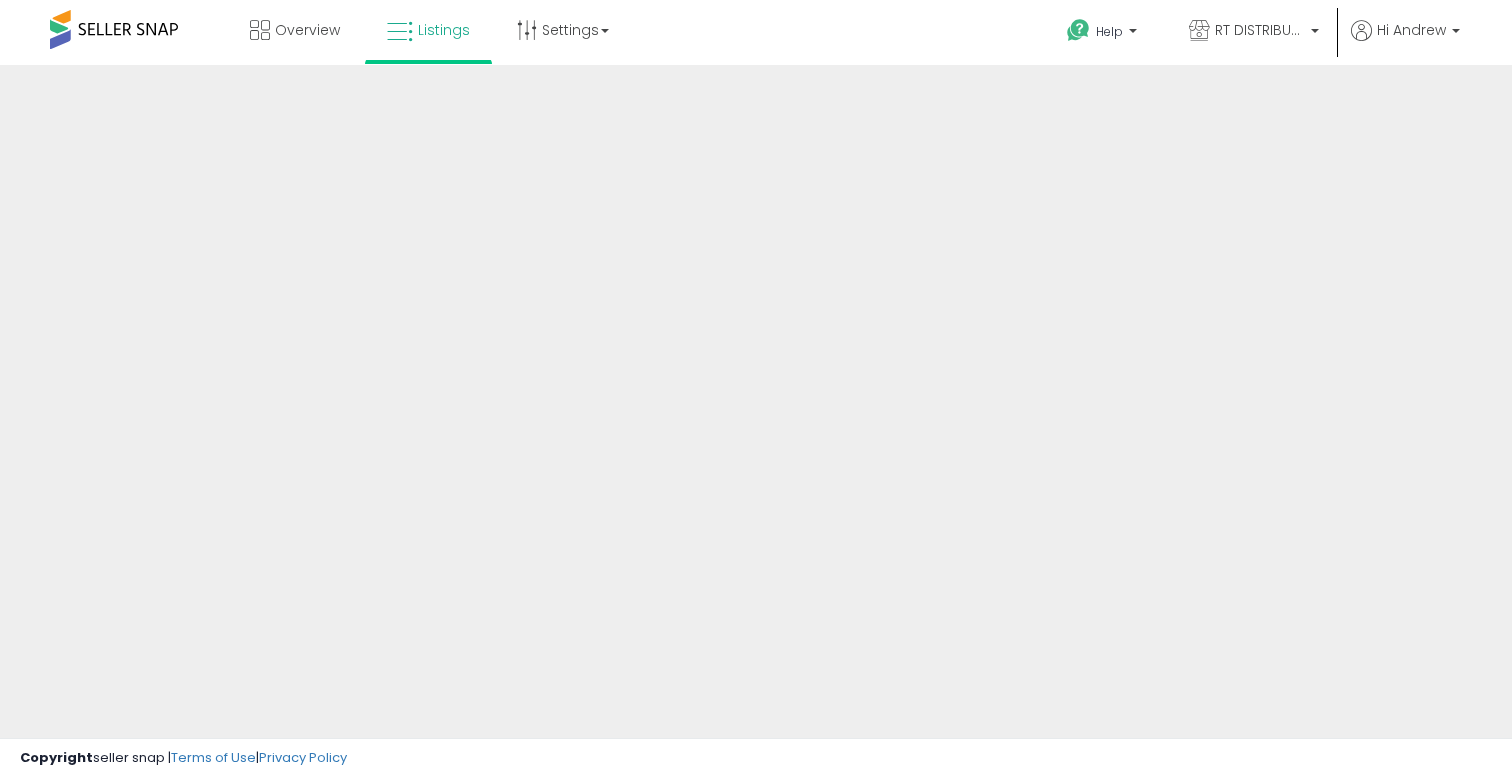 scroll, scrollTop: 0, scrollLeft: 0, axis: both 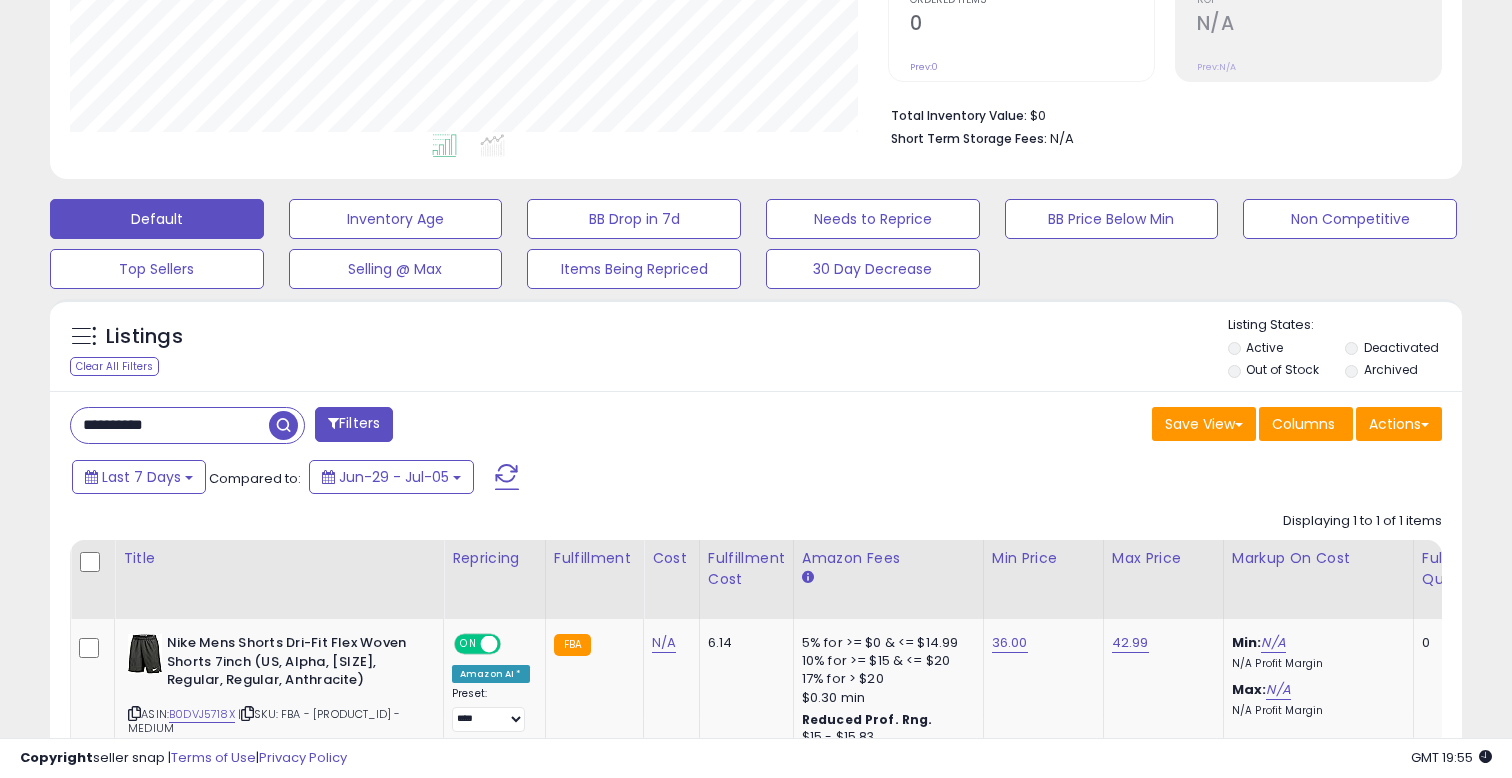 click on "**********" at bounding box center (170, 425) 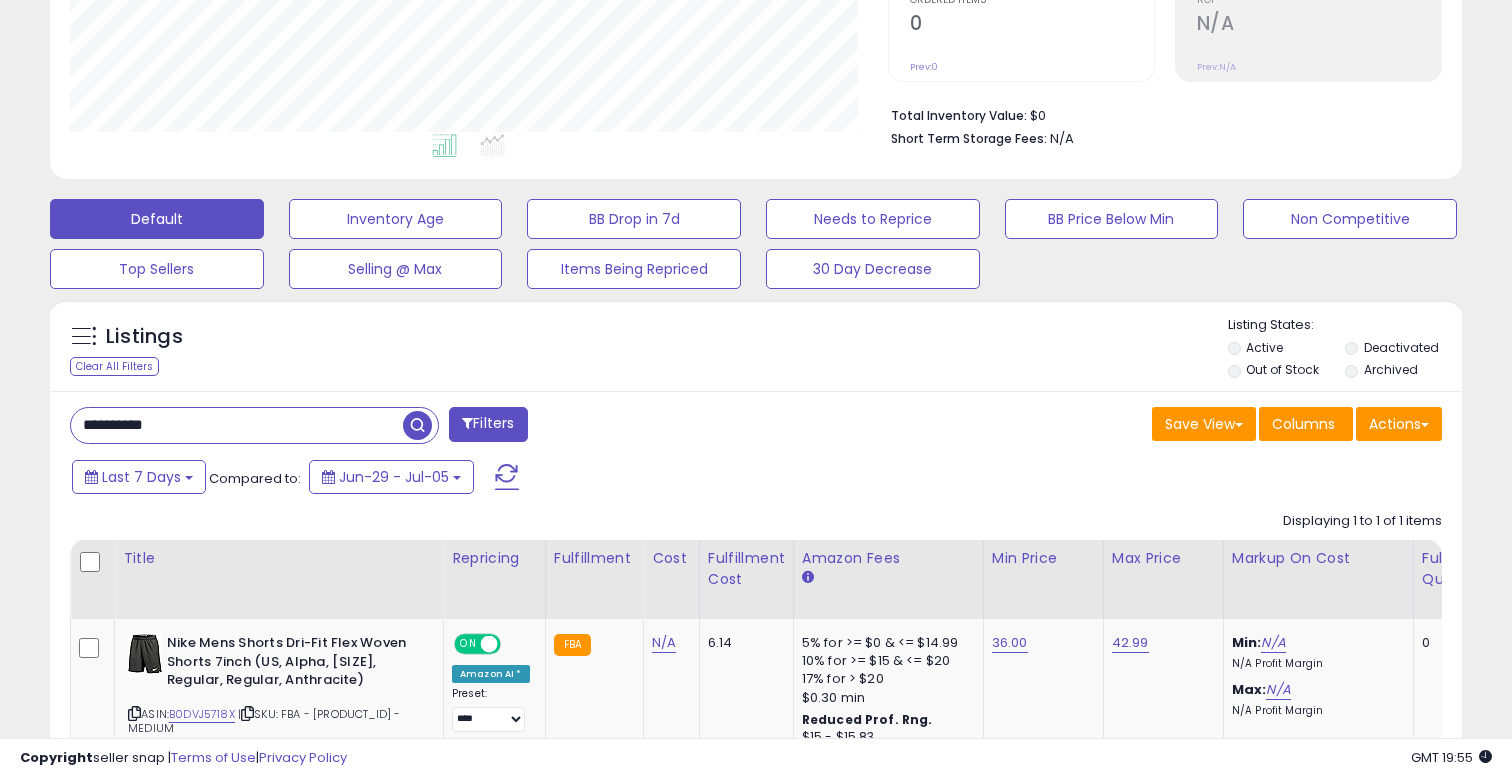 click on "**********" at bounding box center [237, 425] 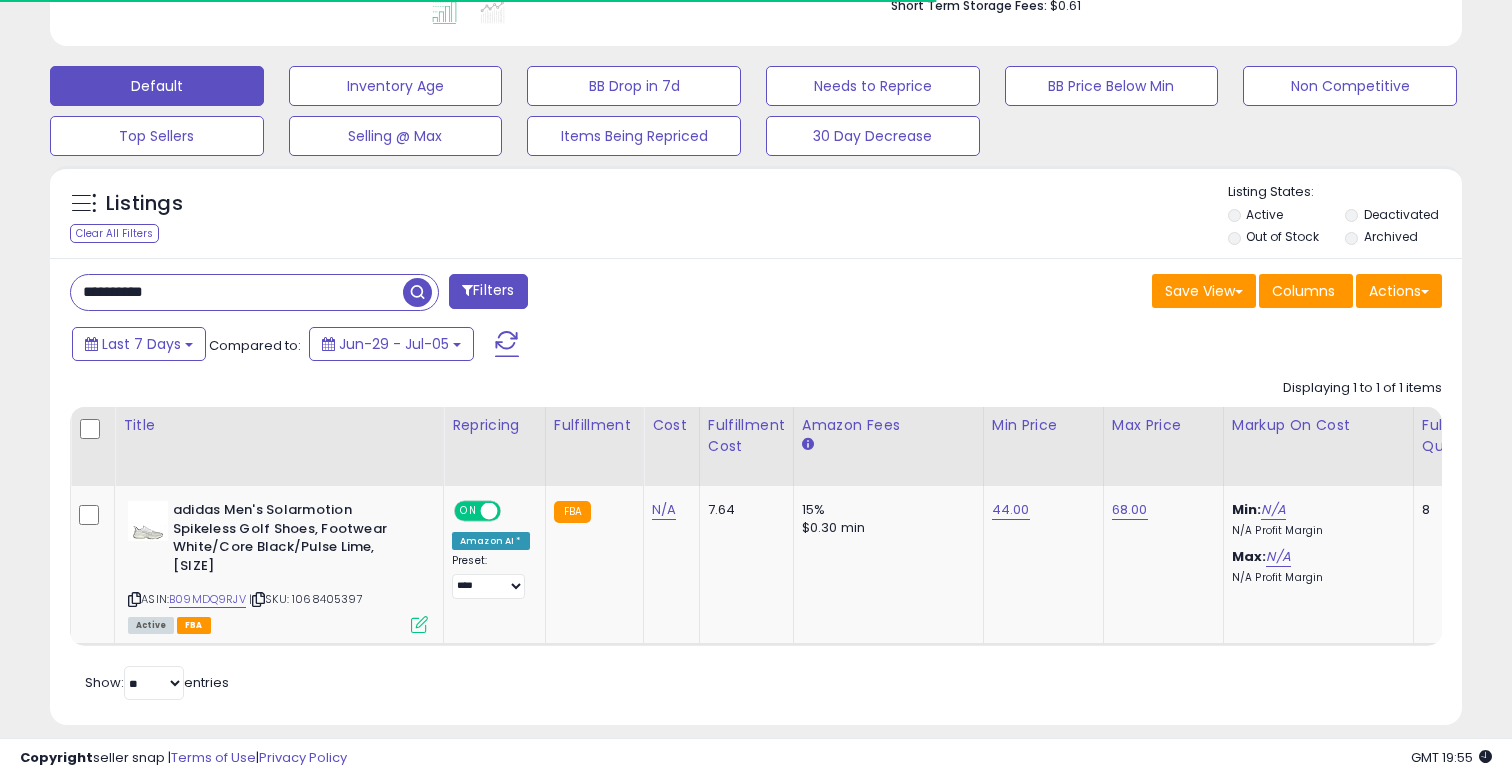 scroll, scrollTop: 568, scrollLeft: 0, axis: vertical 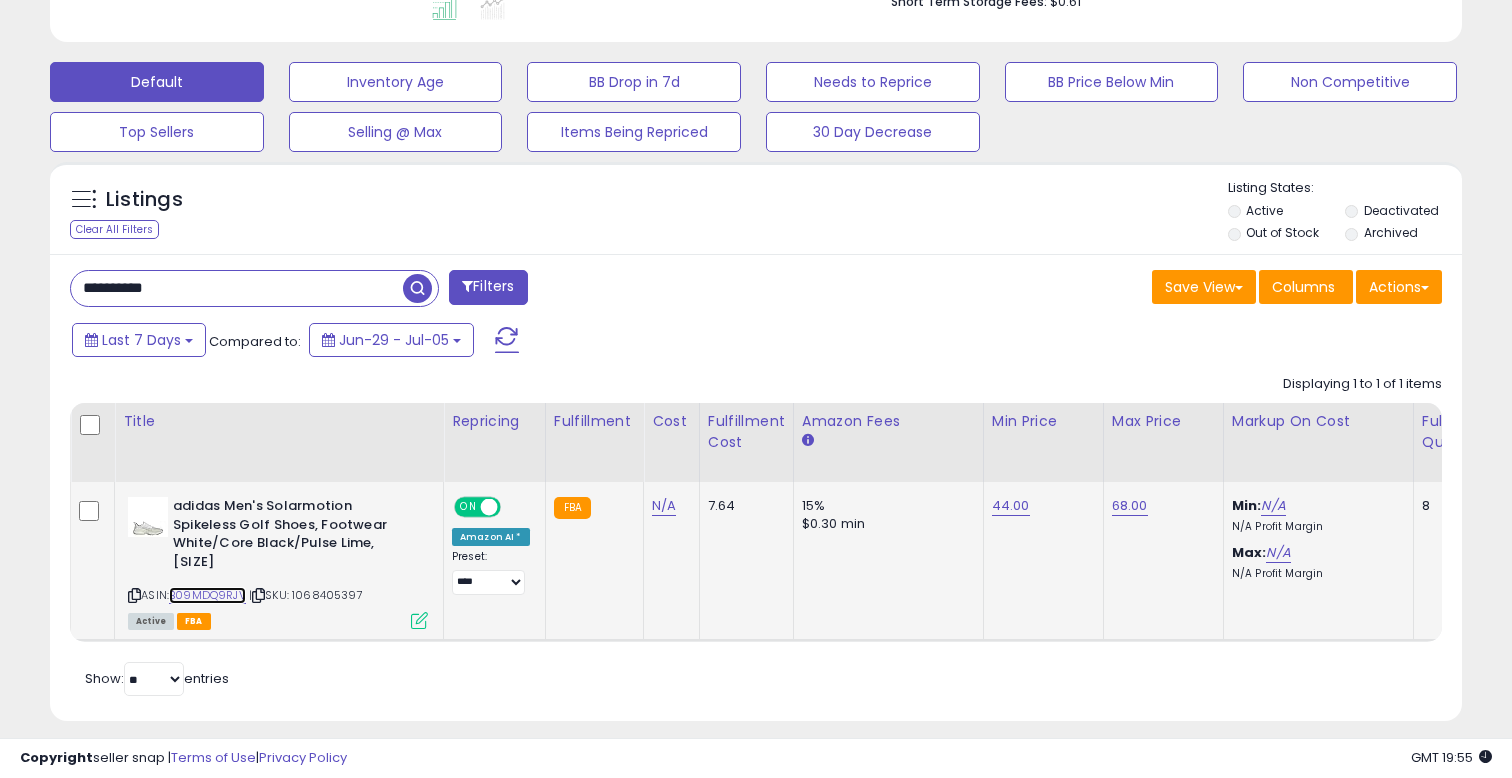 click on "B09MDQ9RJV" at bounding box center (207, 595) 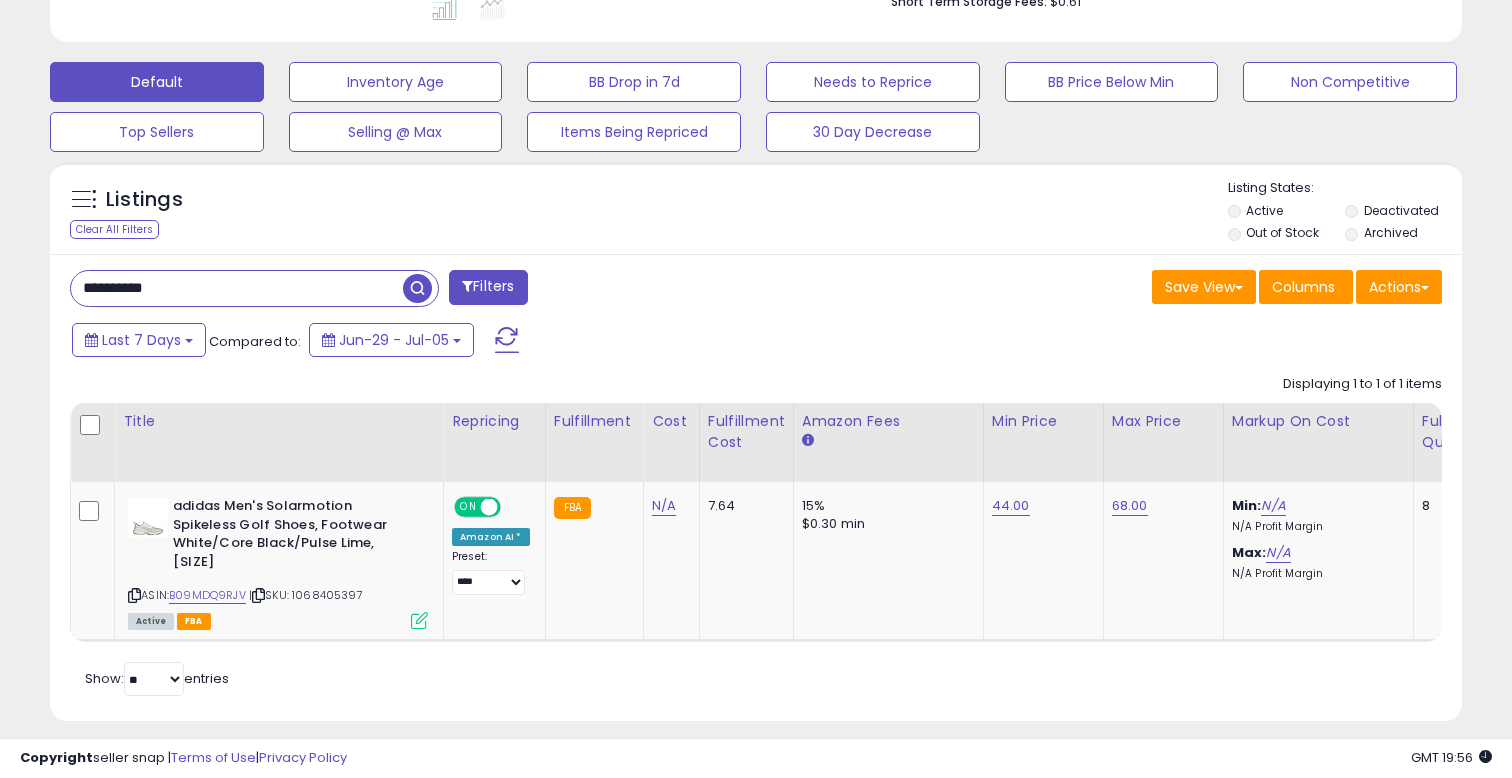 click on "**********" at bounding box center (237, 288) 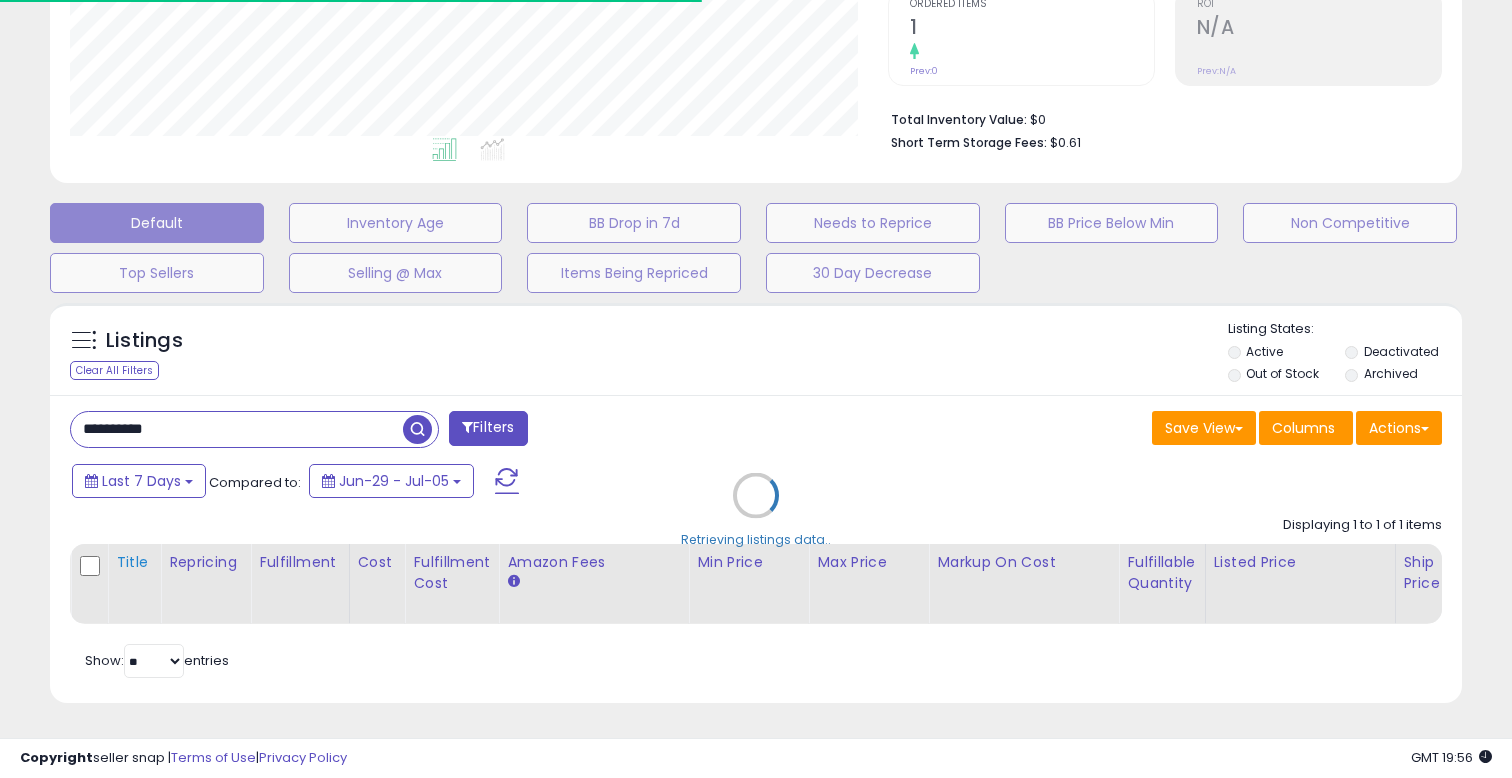 scroll, scrollTop: 568, scrollLeft: 0, axis: vertical 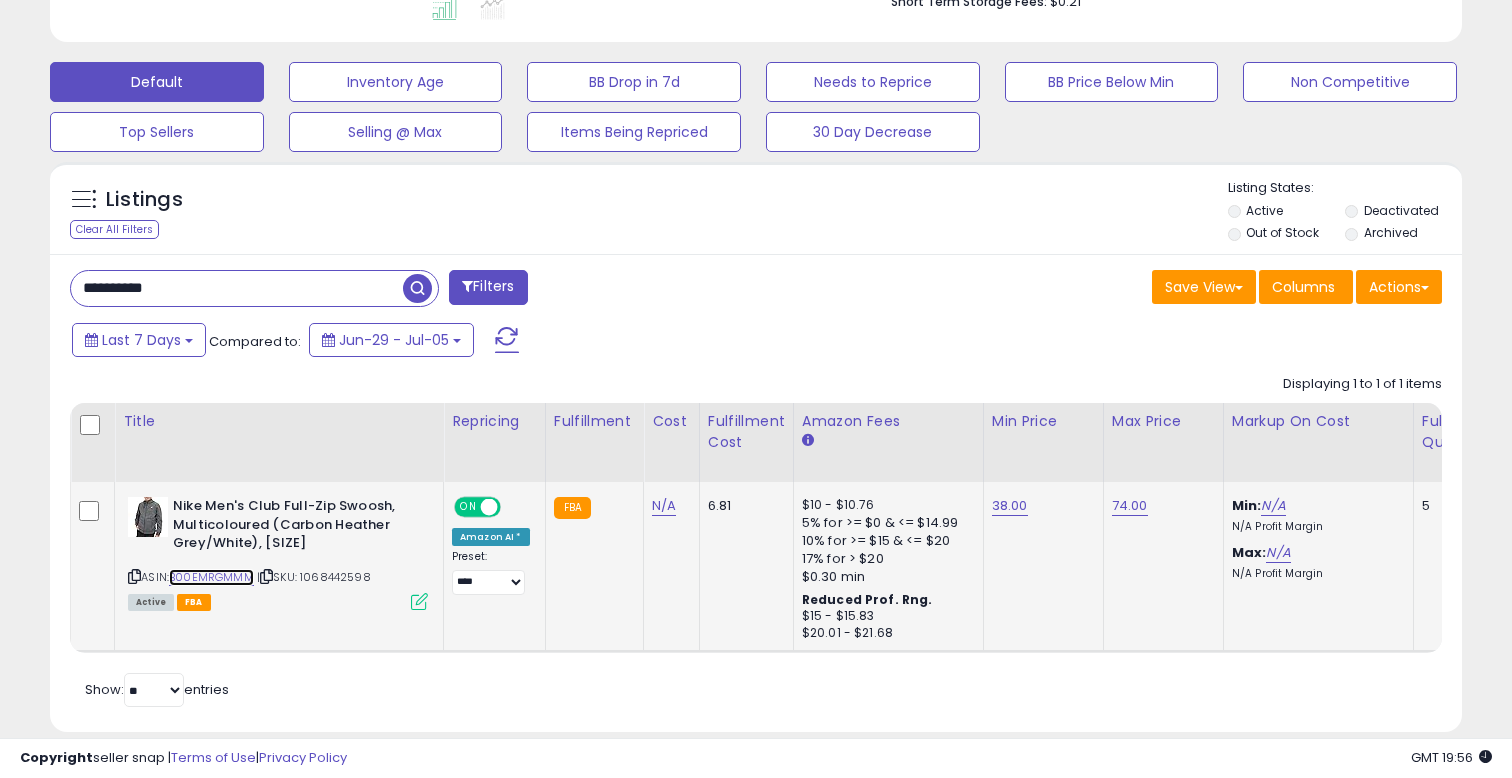 click on "B00EMRGMMM" at bounding box center (211, 577) 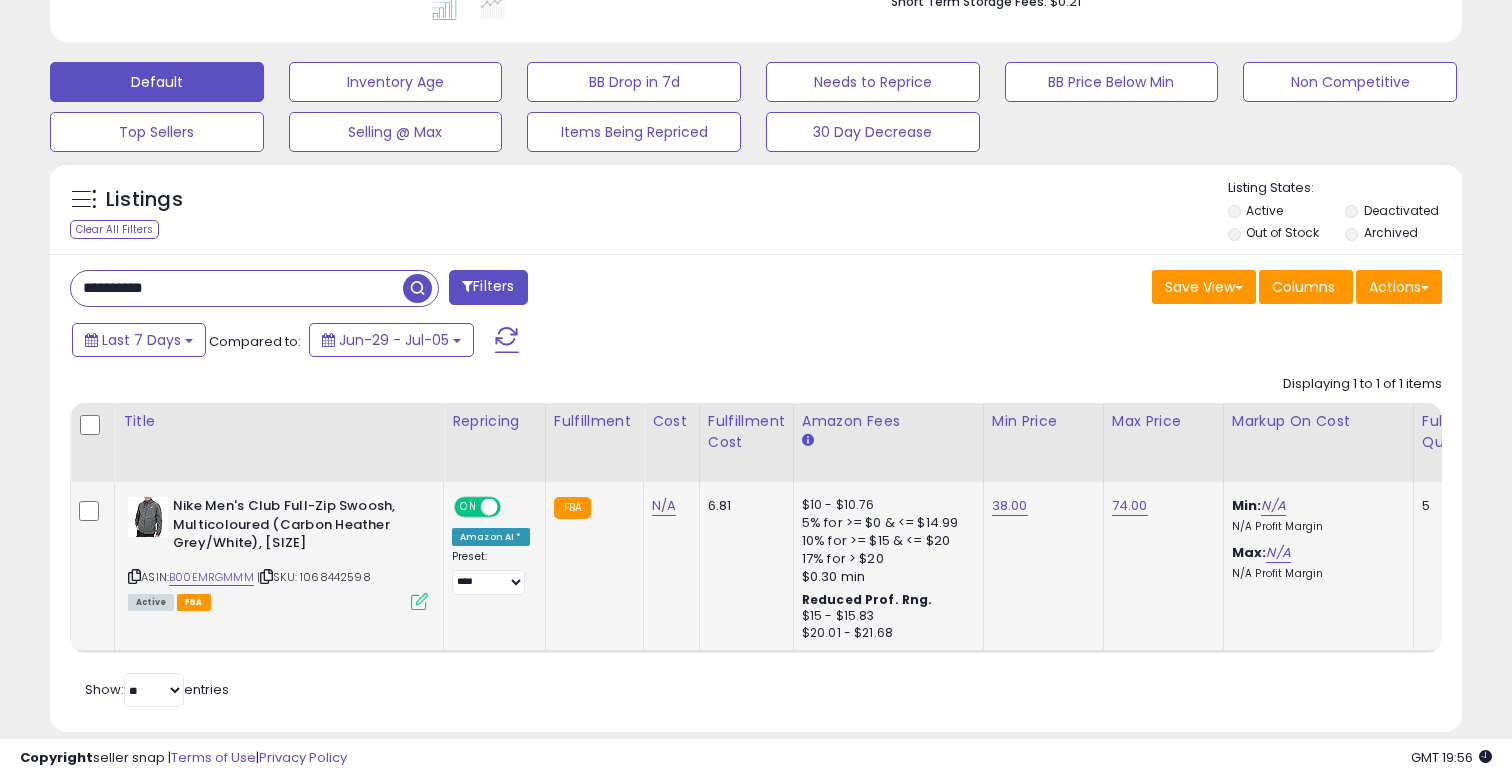 scroll, scrollTop: 999590, scrollLeft: 999182, axis: both 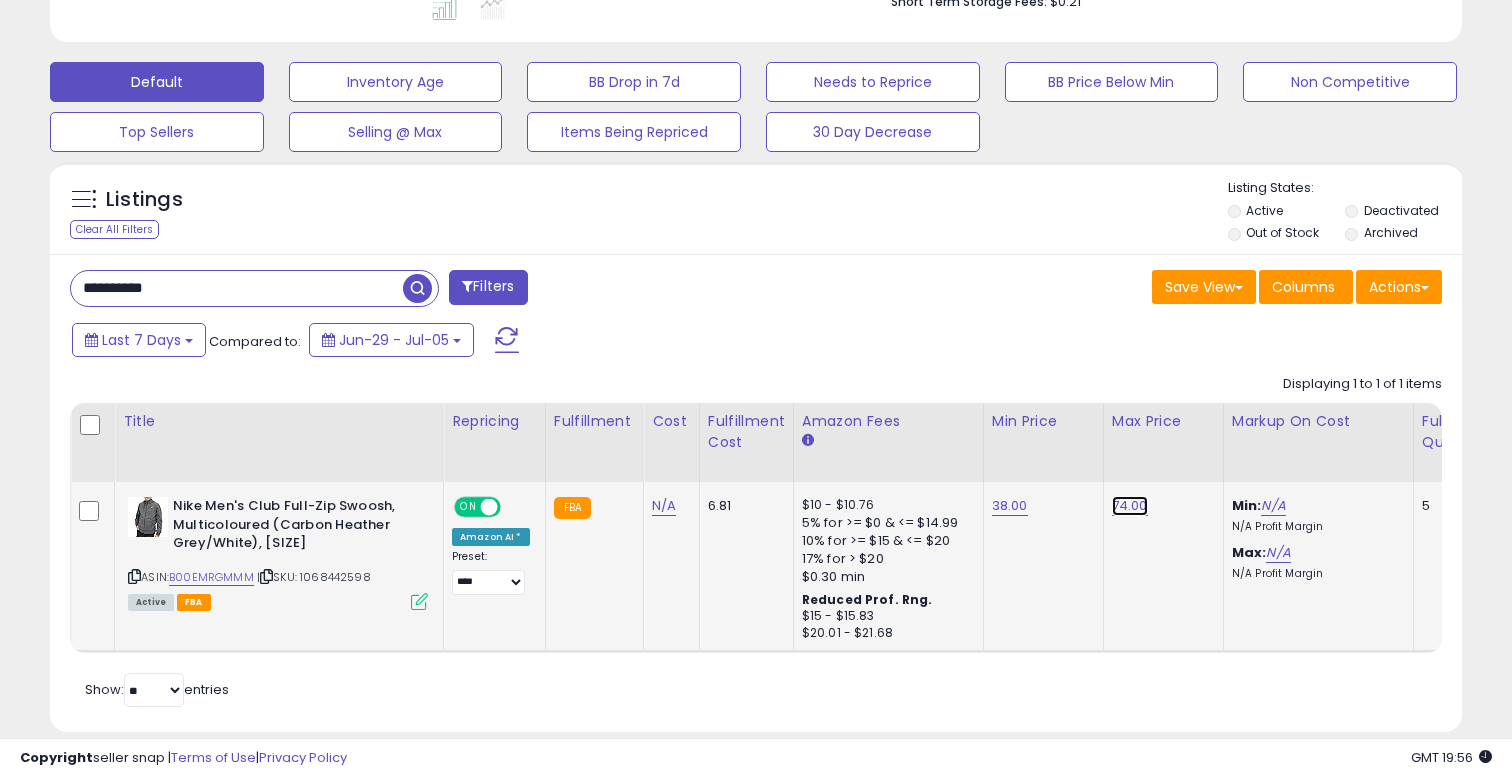 click on "74.00" at bounding box center (1130, 506) 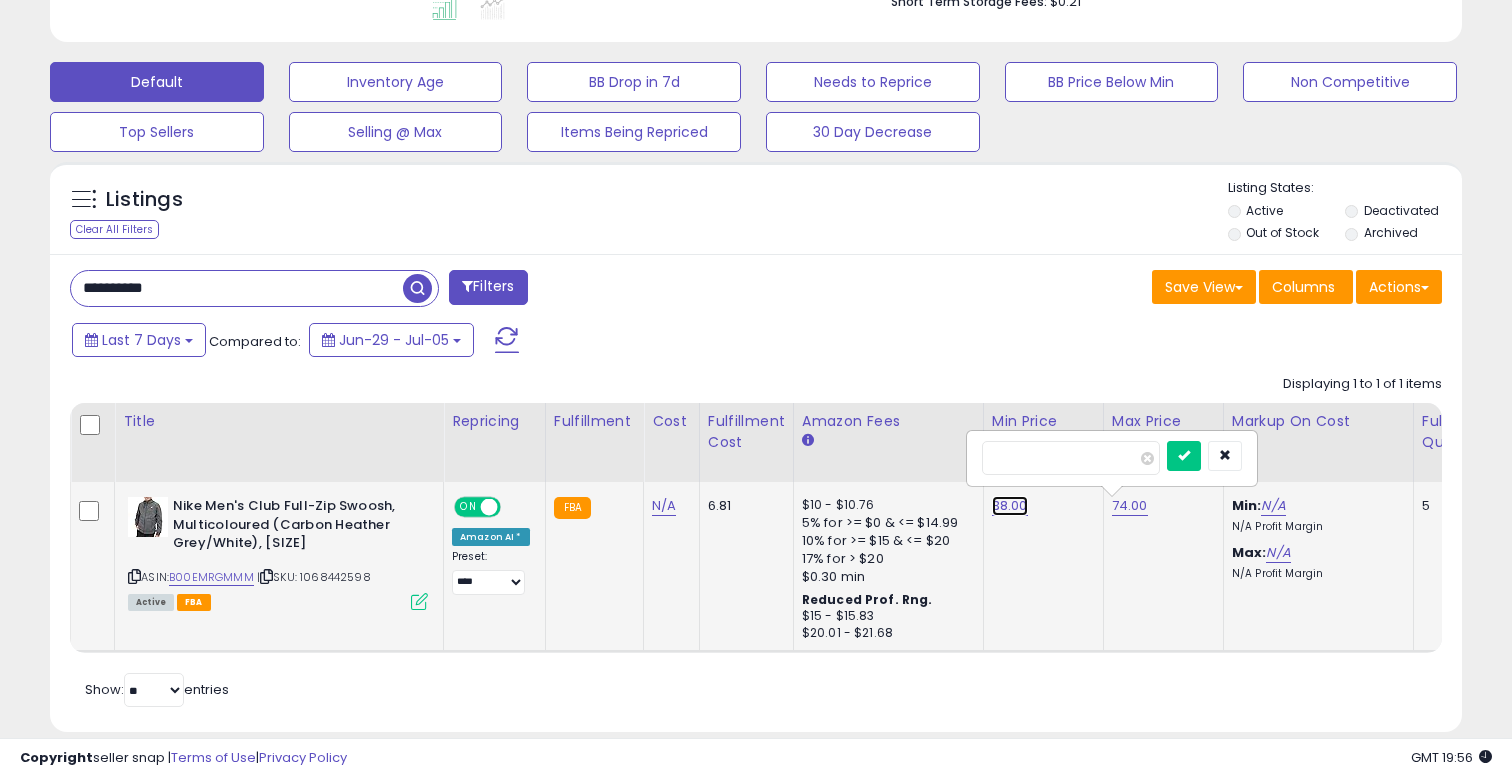 click on "38.00" at bounding box center (1010, 506) 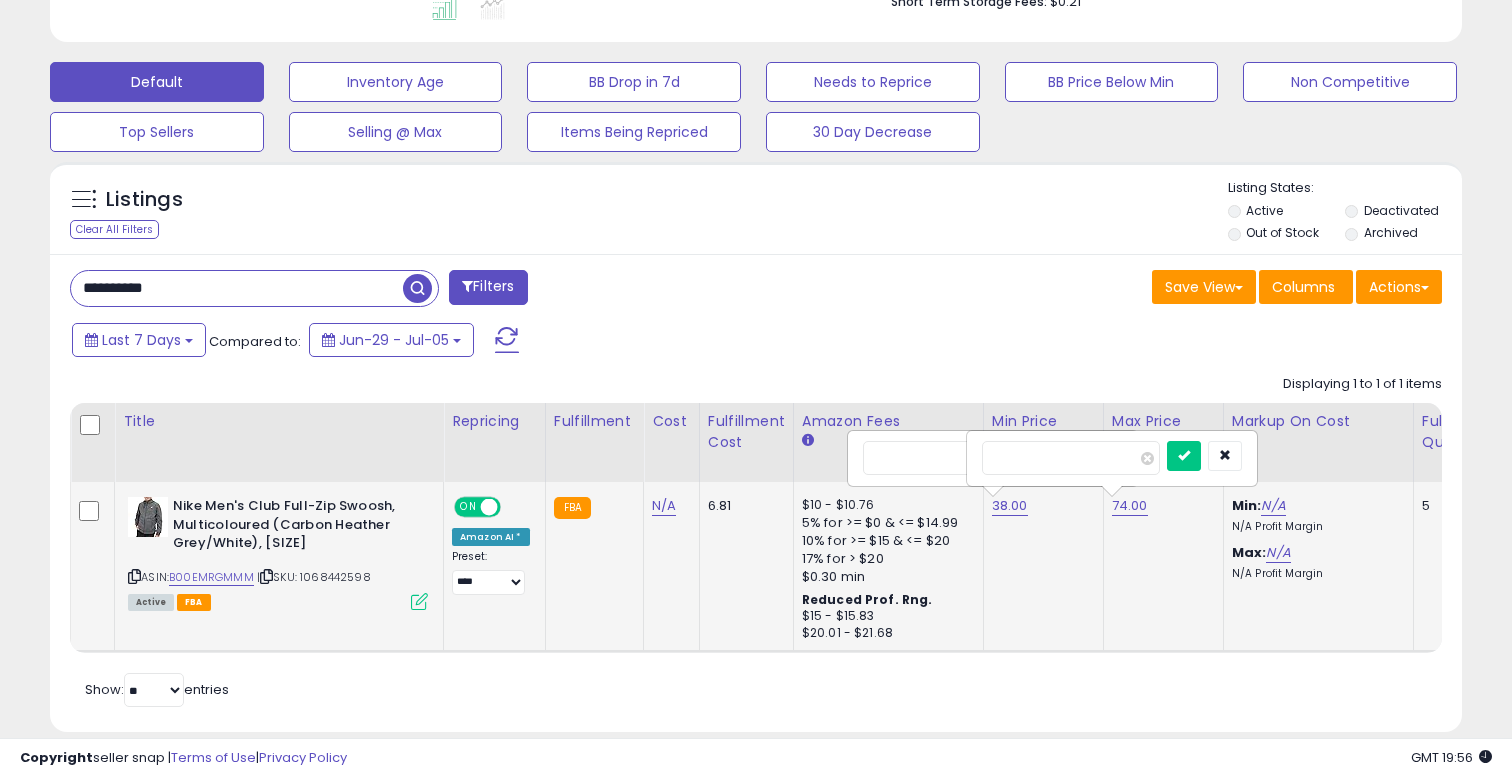 click on "*****" at bounding box center [952, 458] 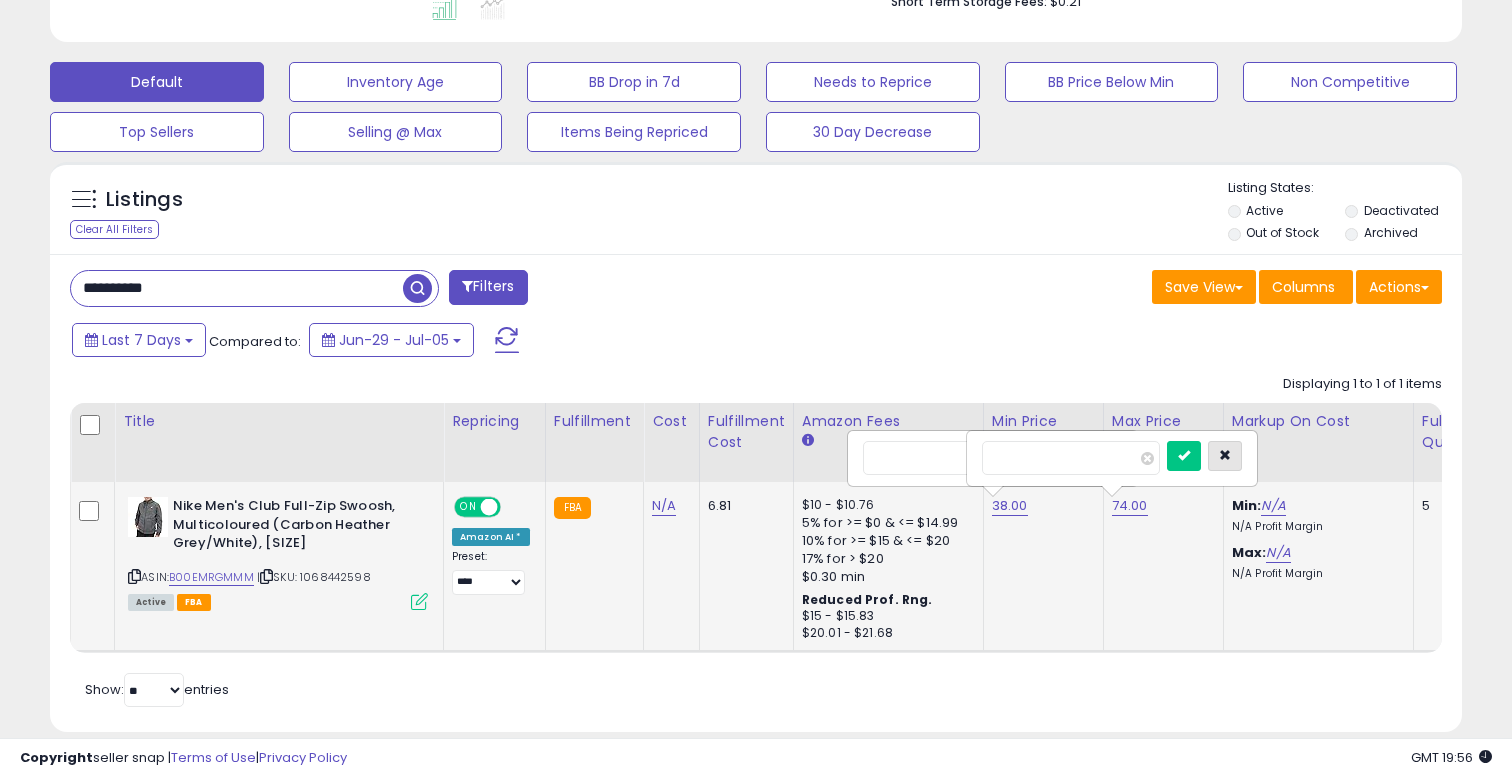 type on "**" 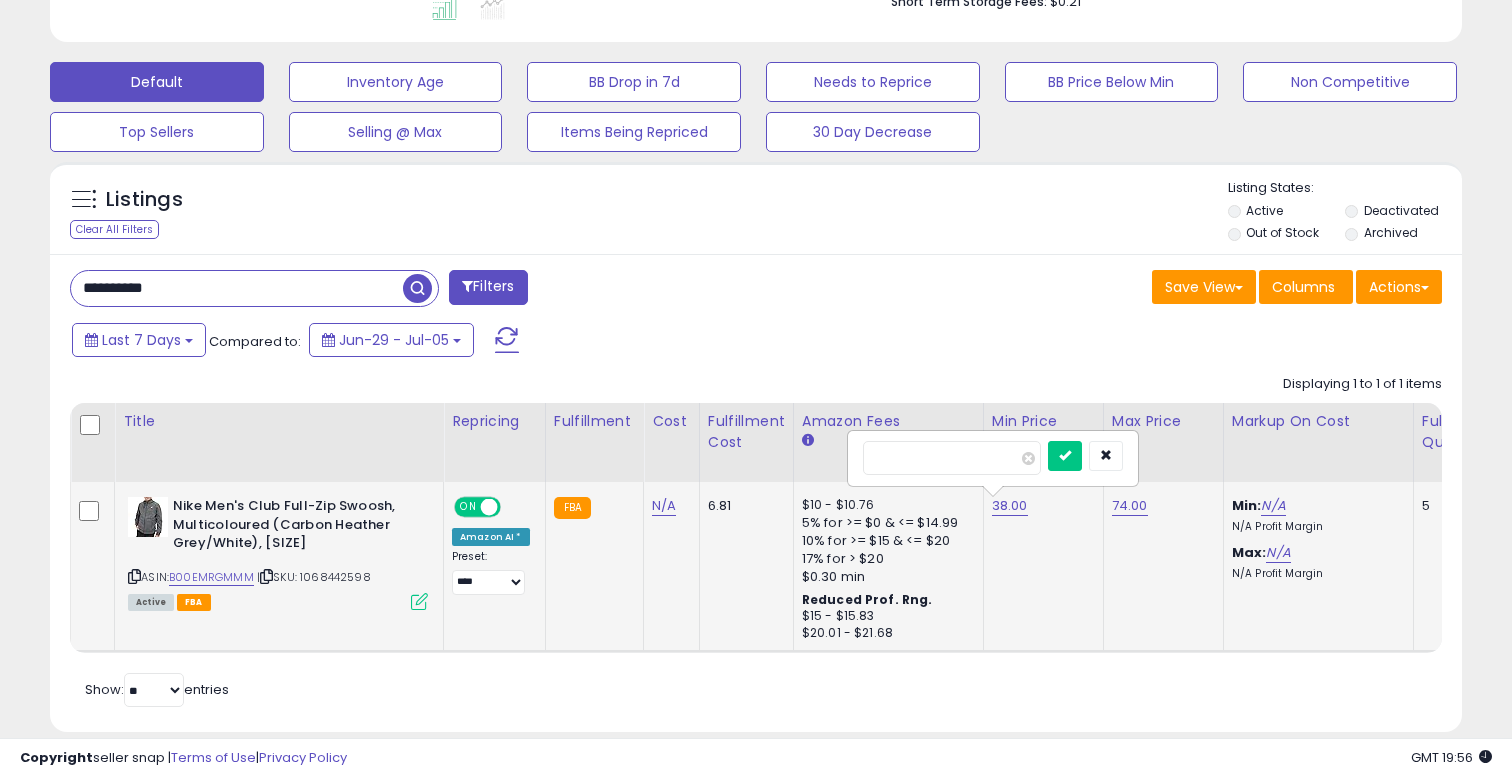 click at bounding box center [1085, 458] 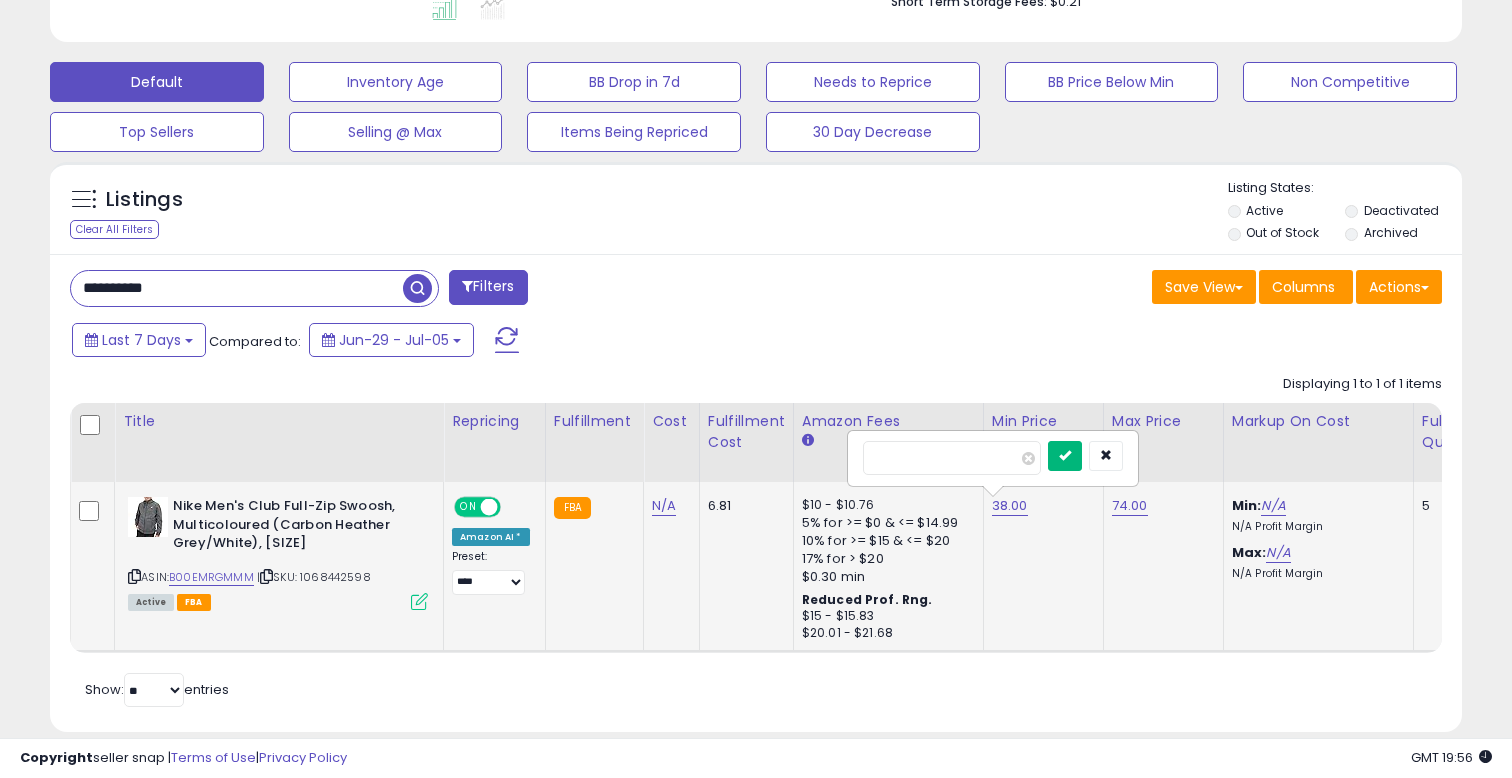 click at bounding box center (1065, 456) 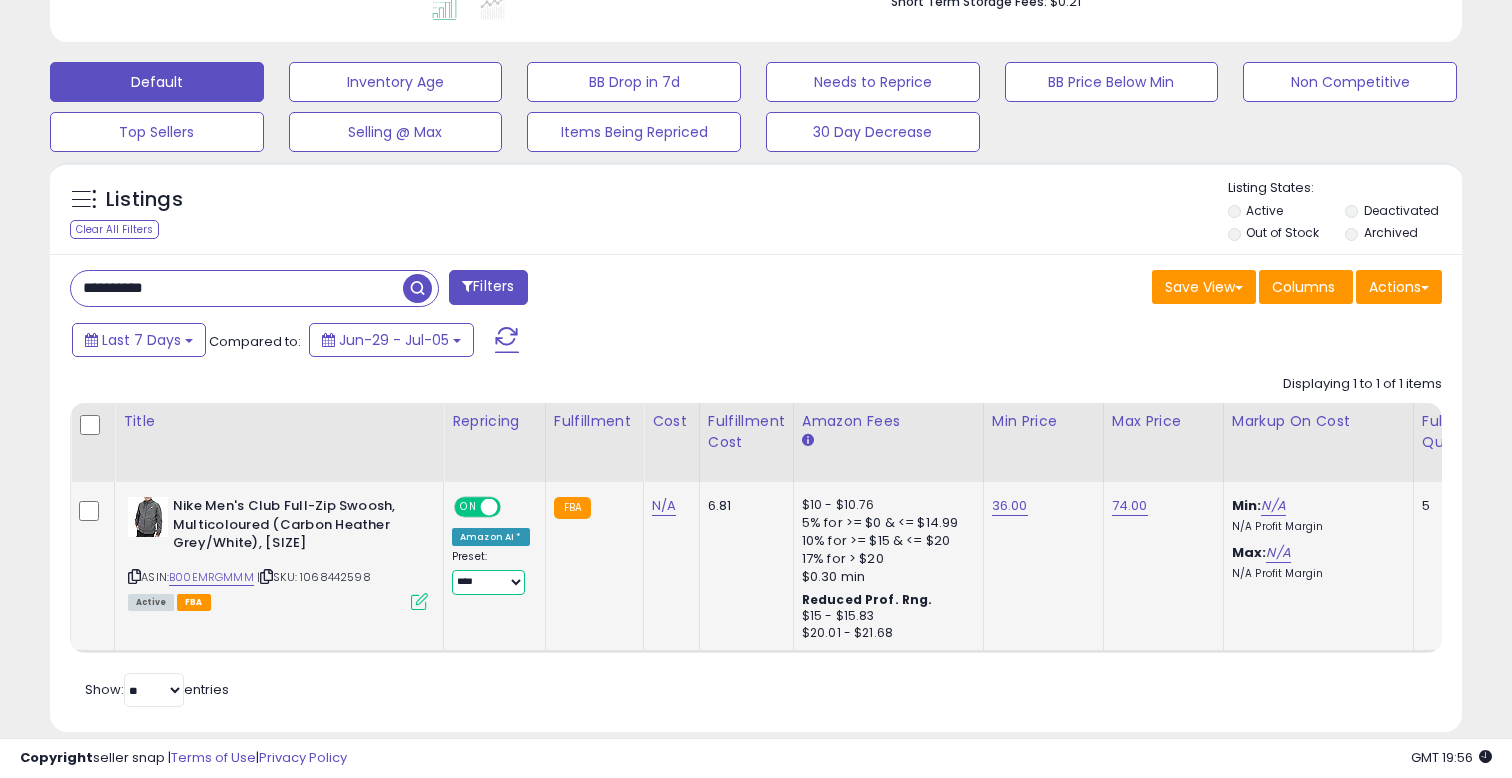 click on "**********" at bounding box center [488, 582] 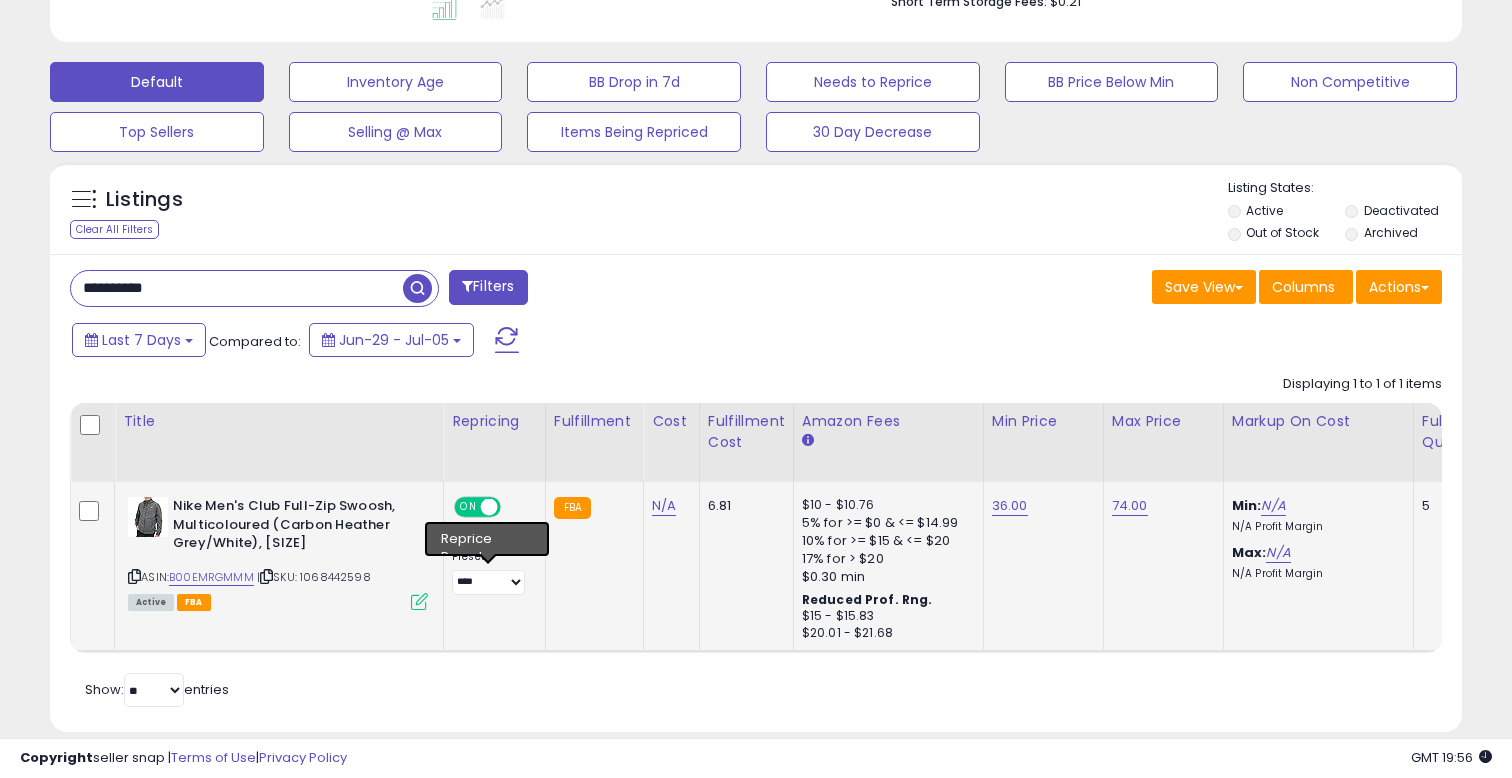 click on "Unable to login
Retrieving listings data..
has not yet accepted the Terms of Use. Once the Terms of Use have been
accepted, you will be able to login.
Logout
Overview
Listings
Help" at bounding box center (756, -179) 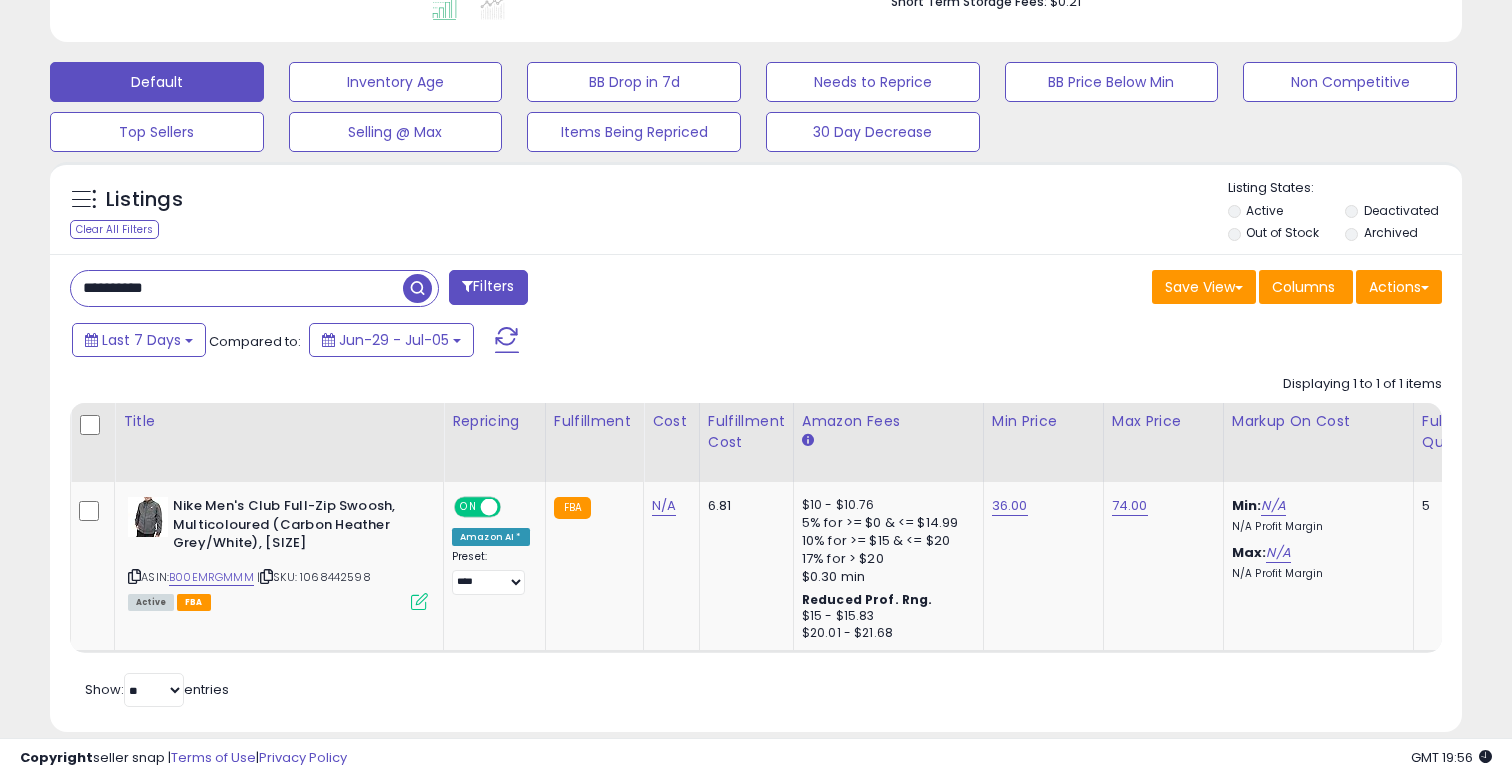 click on "**********" at bounding box center (237, 288) 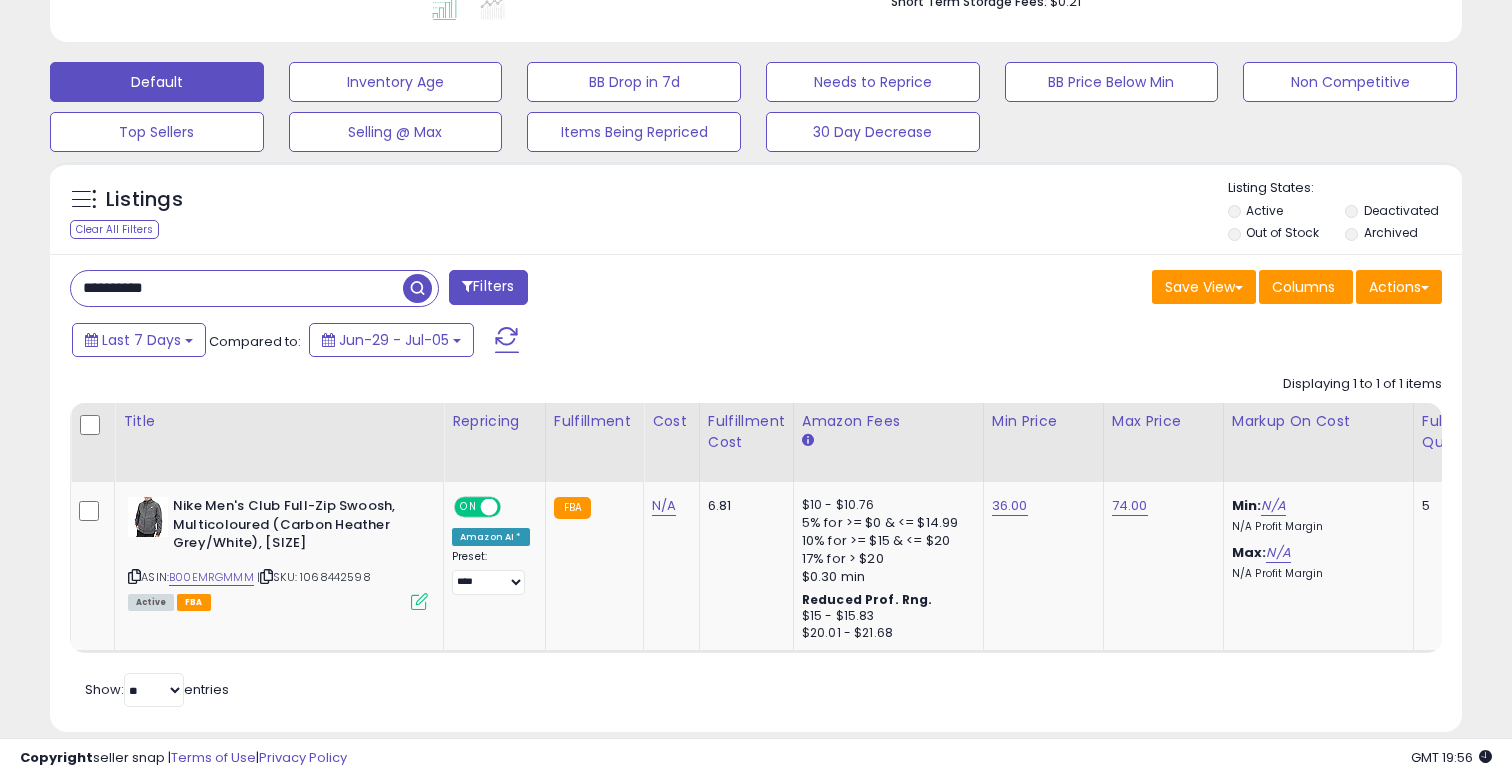 paste 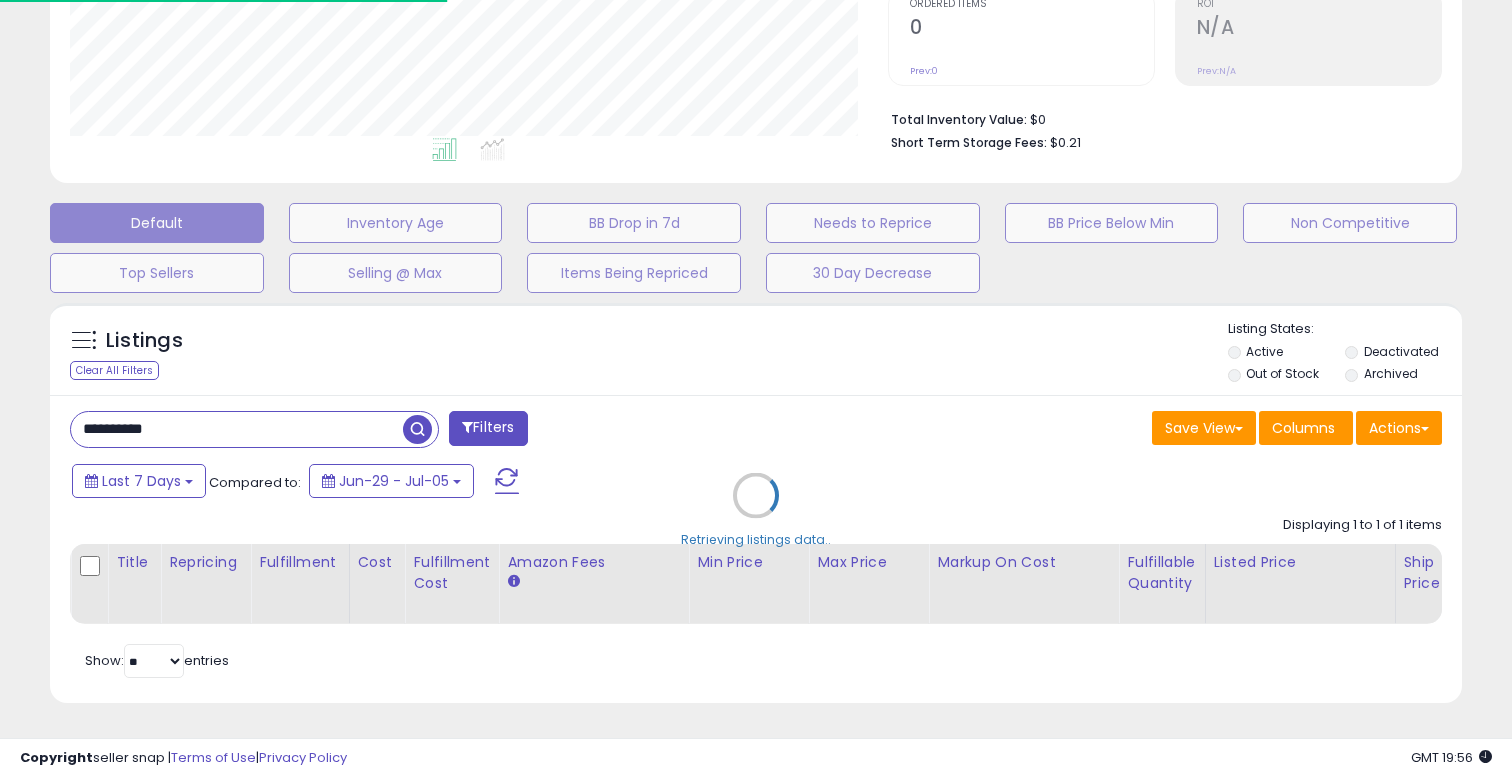 scroll, scrollTop: 568, scrollLeft: 0, axis: vertical 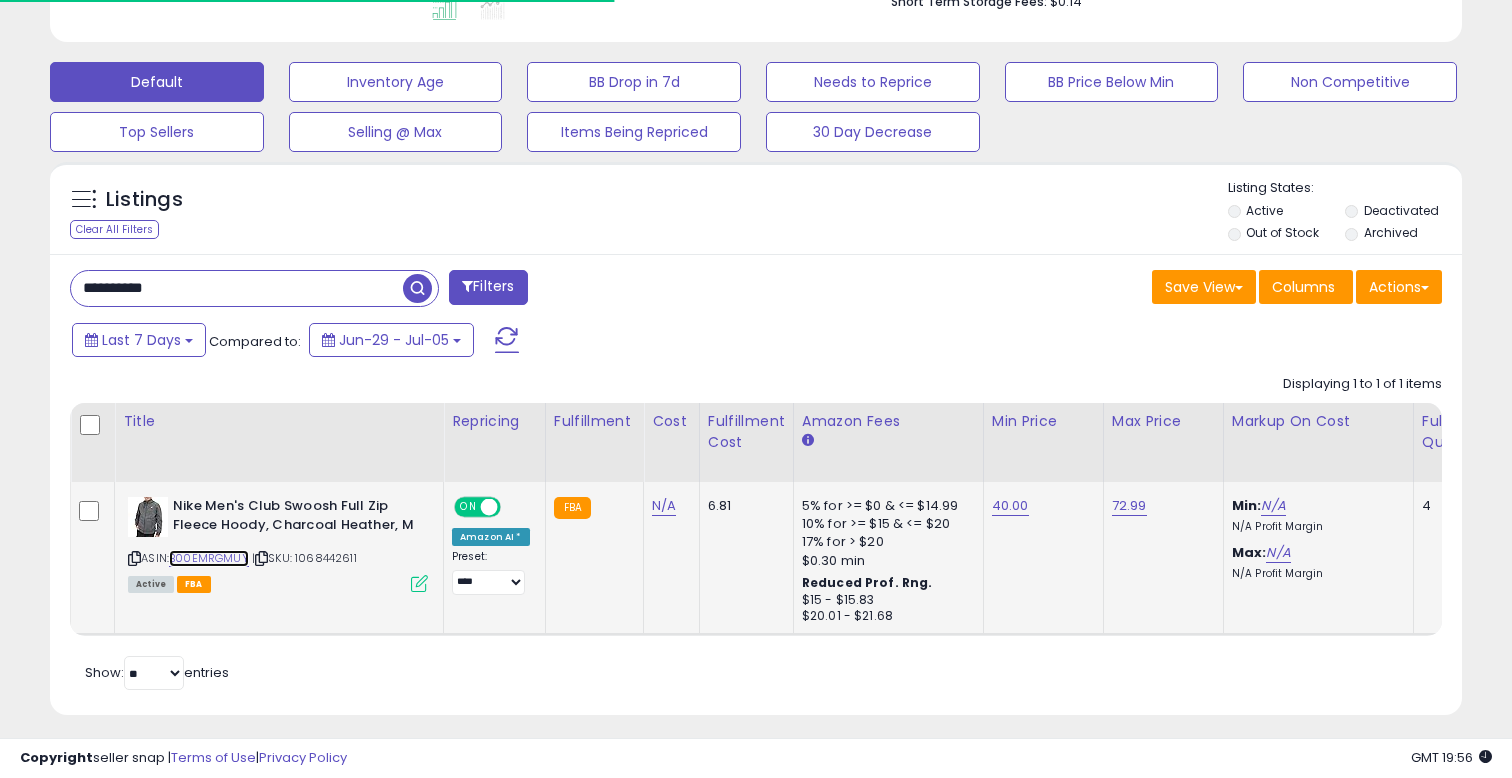 click on "B00EMRGMUY" at bounding box center [209, 558] 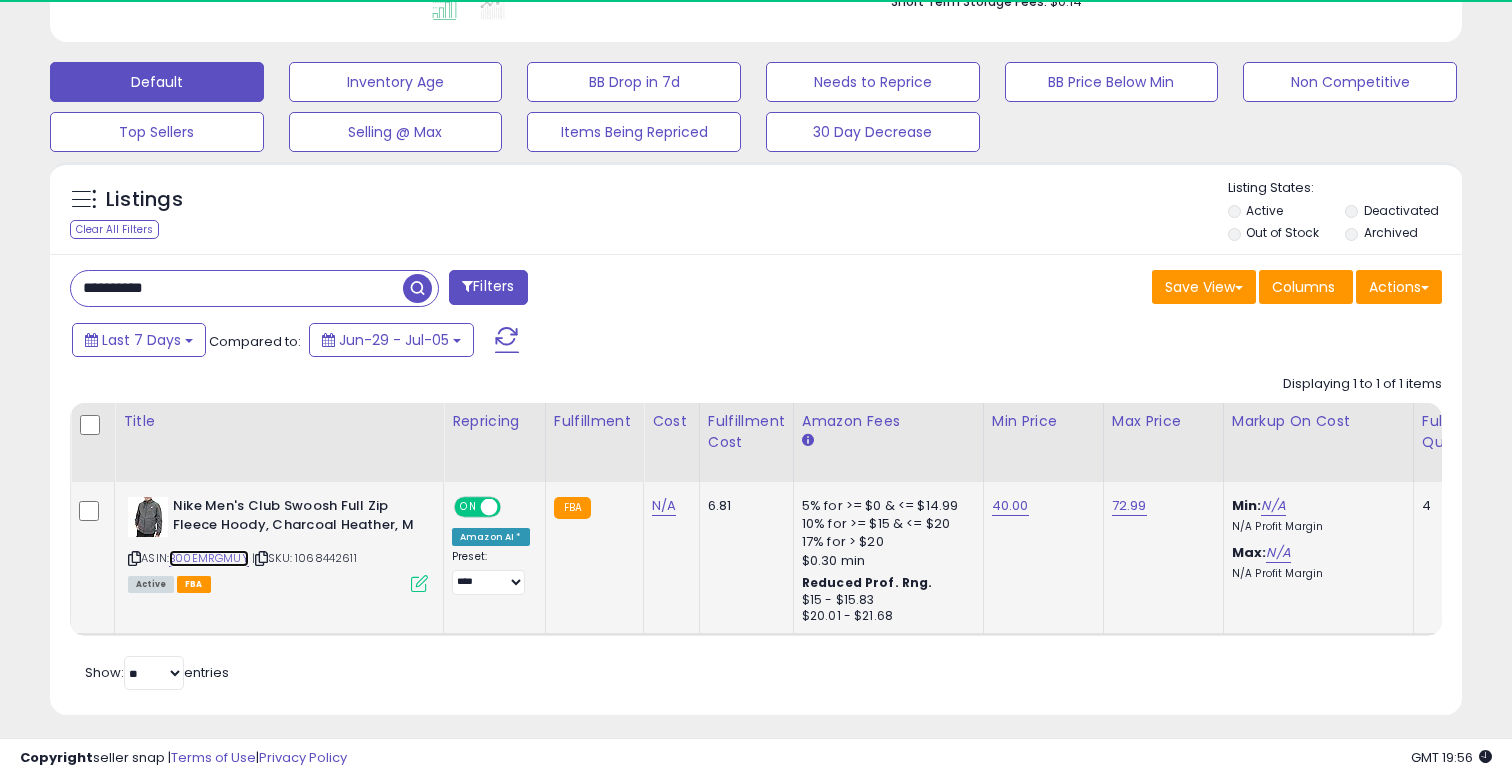 scroll, scrollTop: 999590, scrollLeft: 999182, axis: both 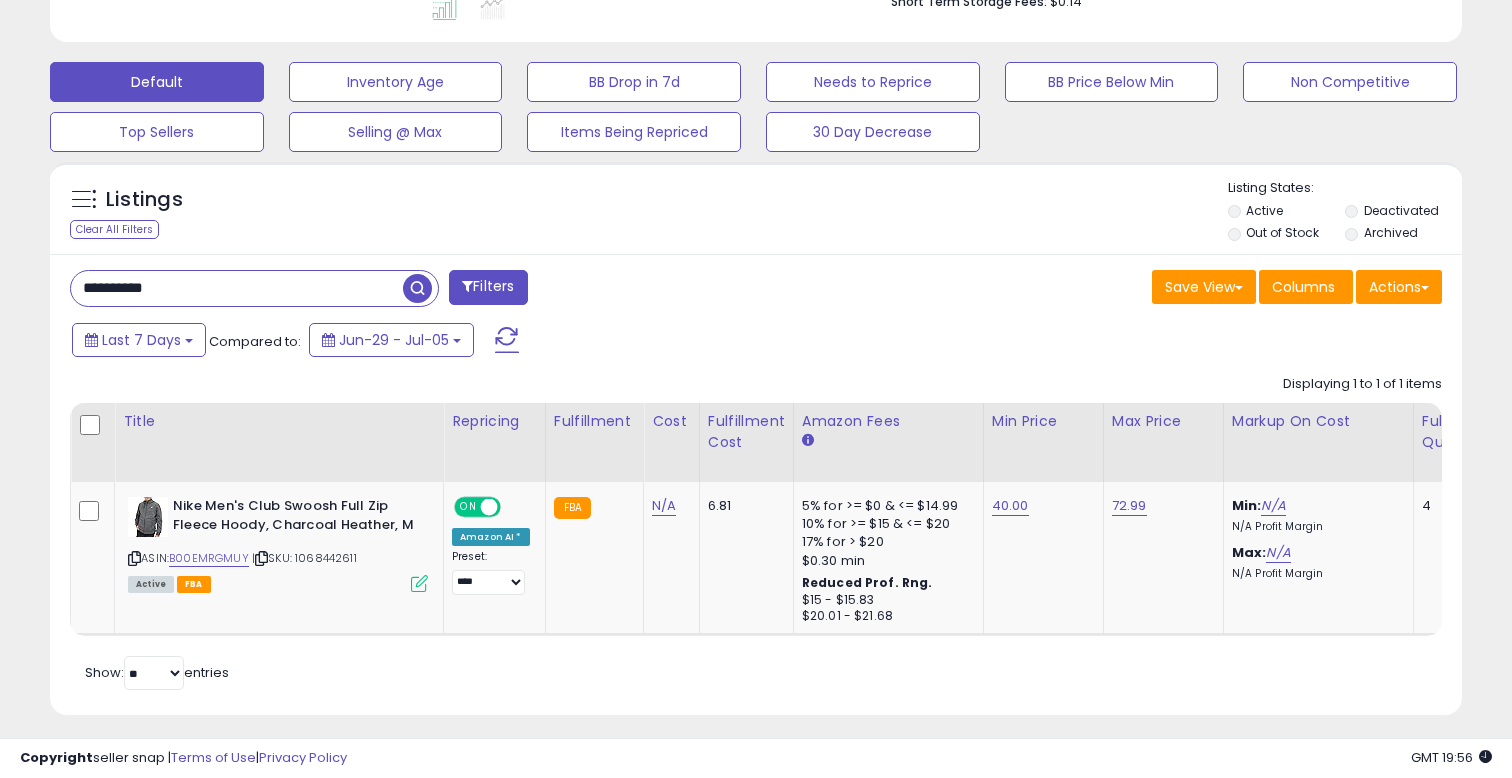 click on "**********" at bounding box center [237, 288] 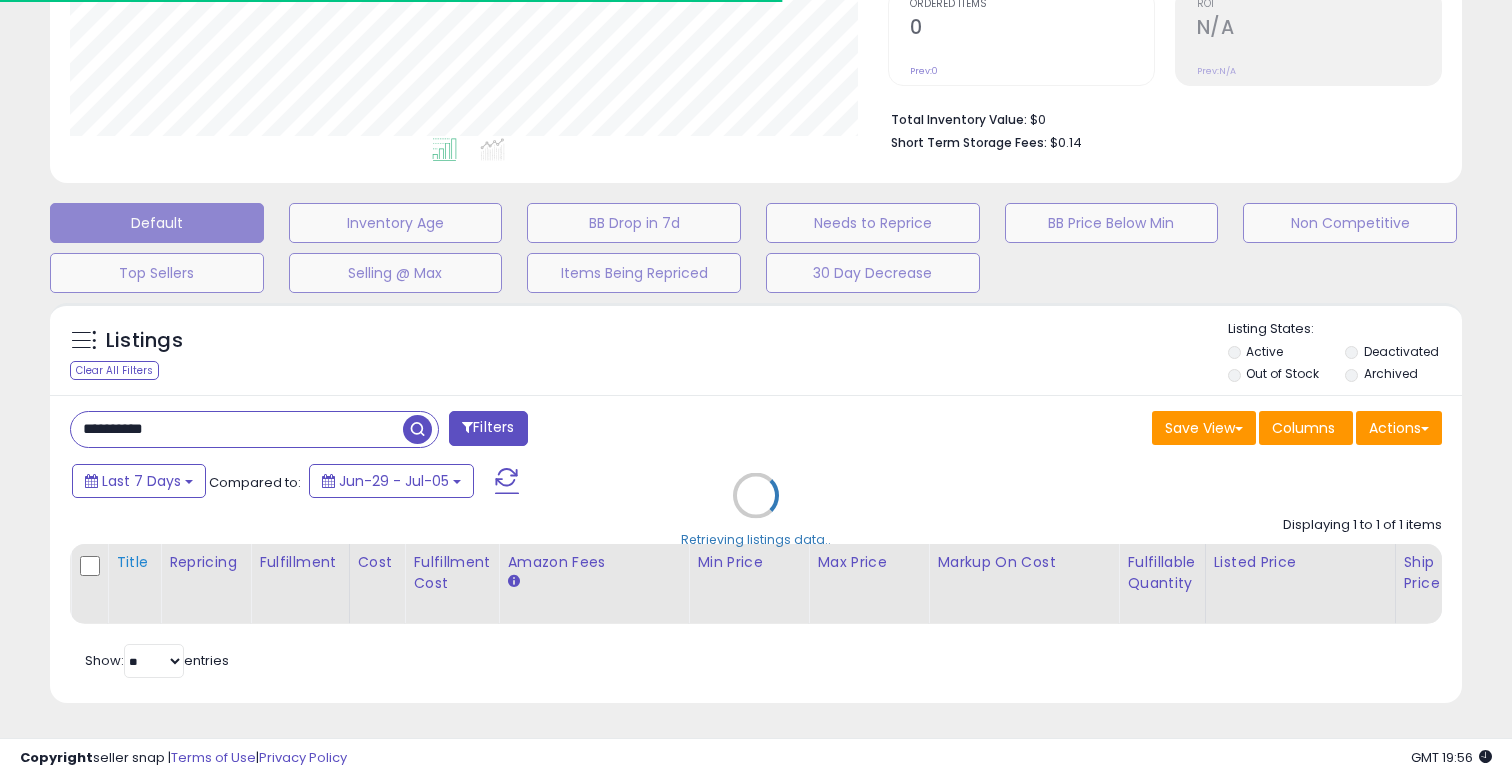 scroll, scrollTop: 568, scrollLeft: 0, axis: vertical 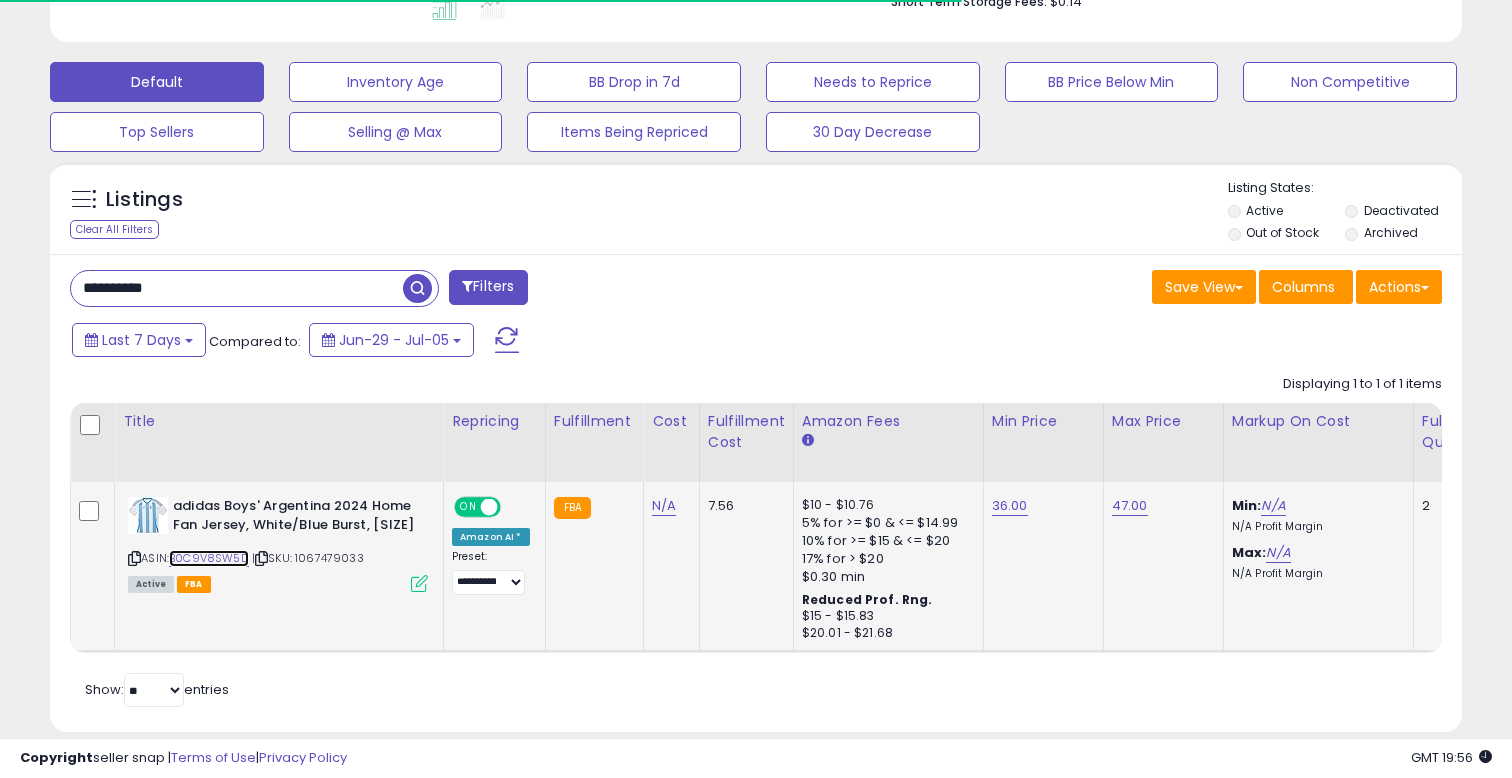 click on "B0C9V8SW5D" at bounding box center [209, 558] 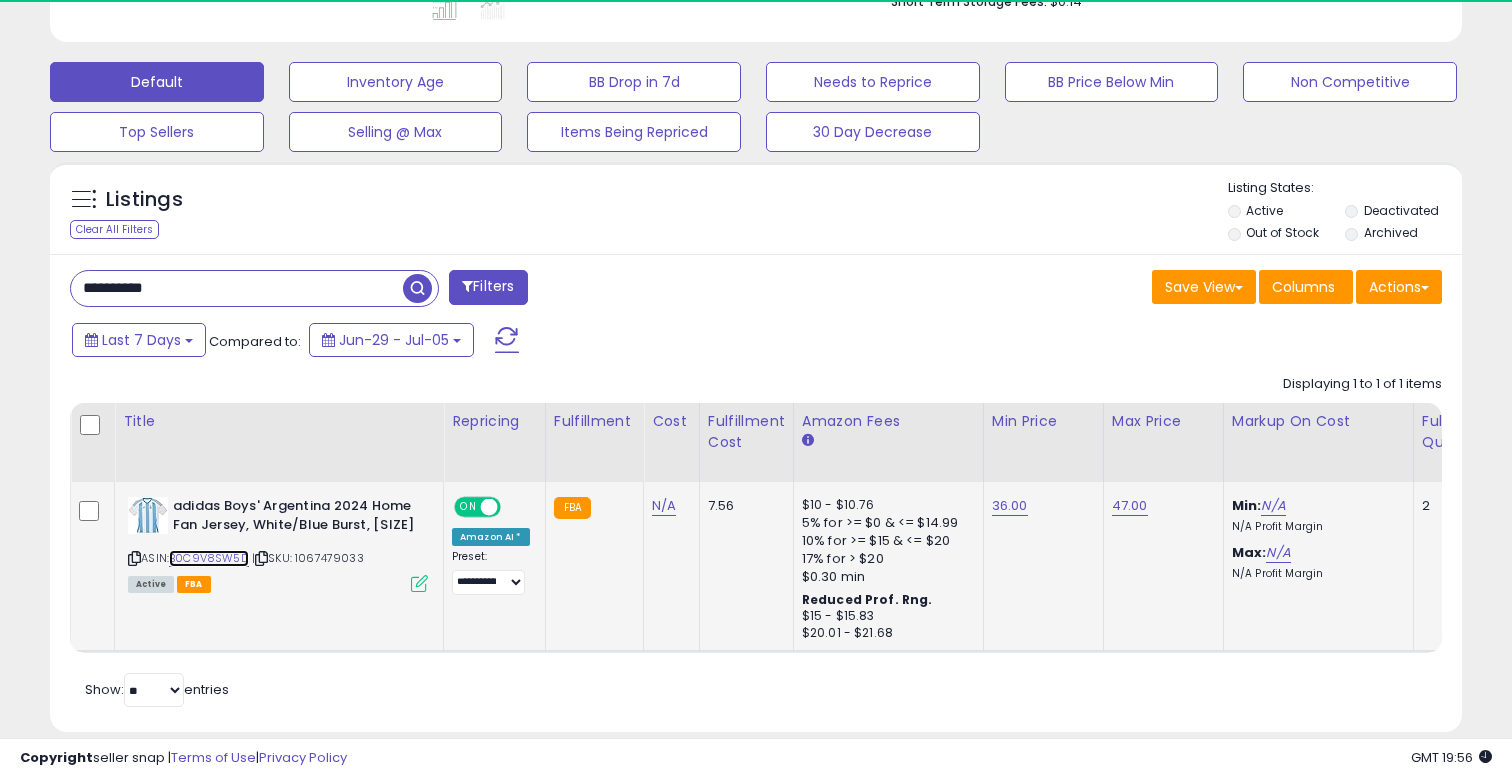scroll, scrollTop: 999590, scrollLeft: 999182, axis: both 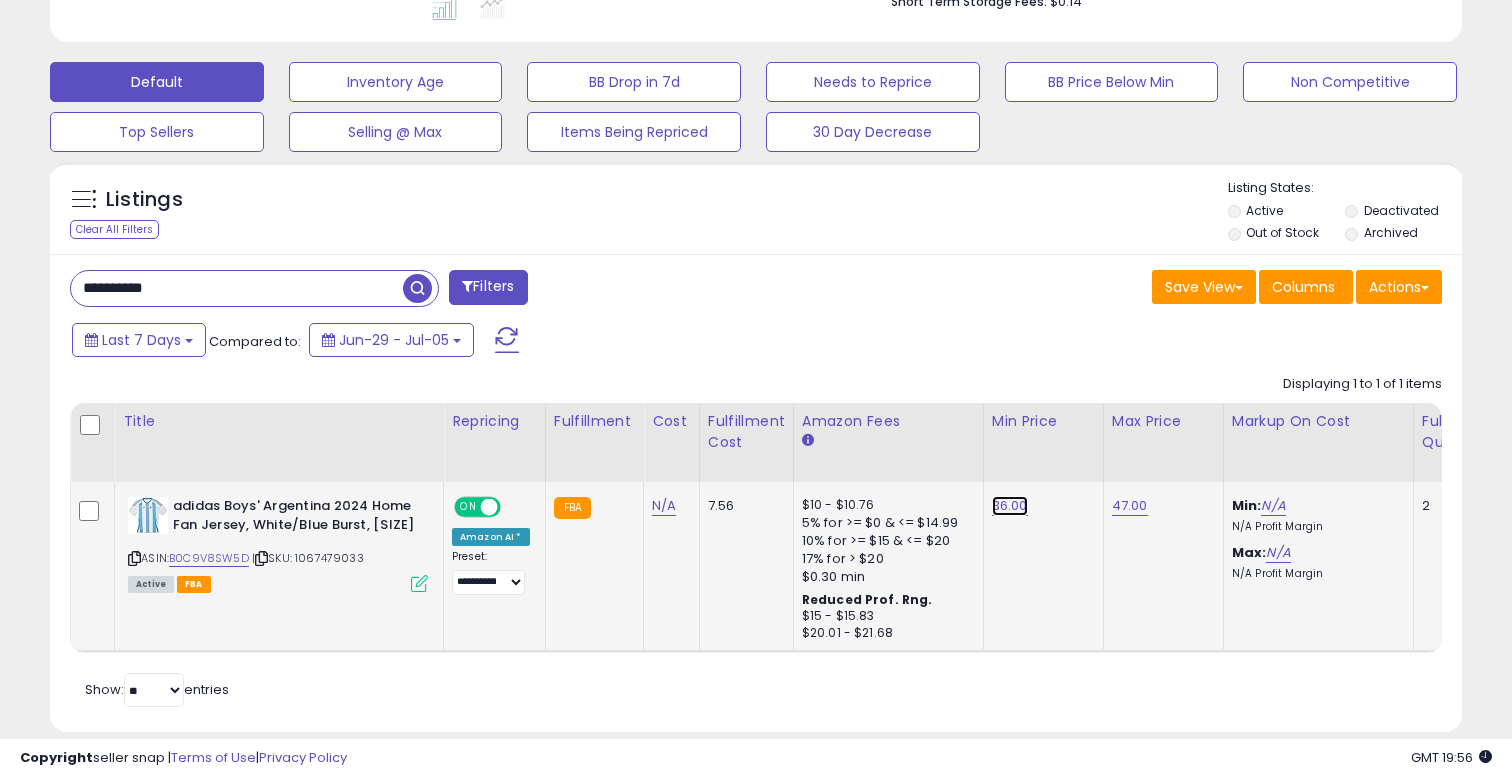 click on "36.00" at bounding box center (1010, 506) 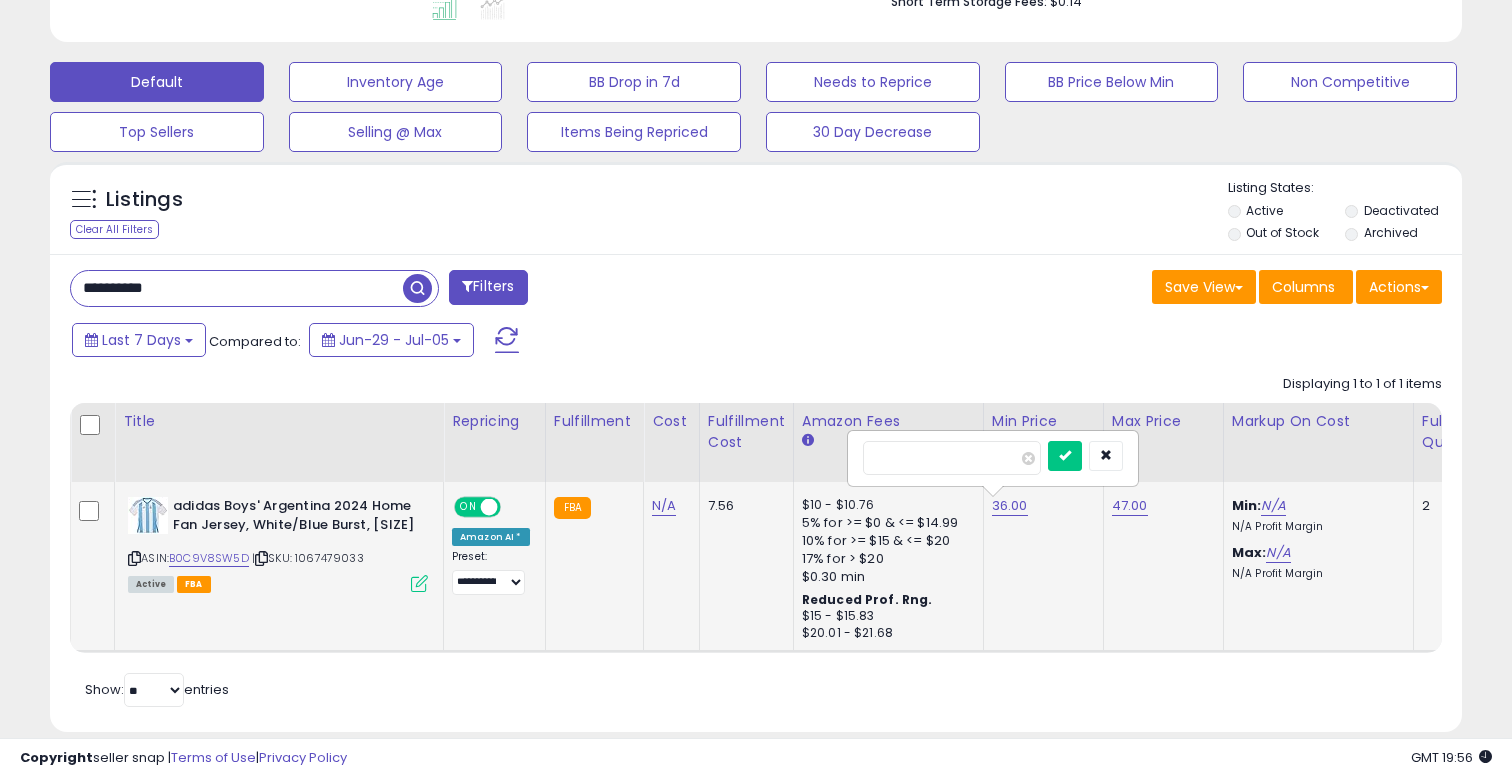 click on "*****" at bounding box center [952, 458] 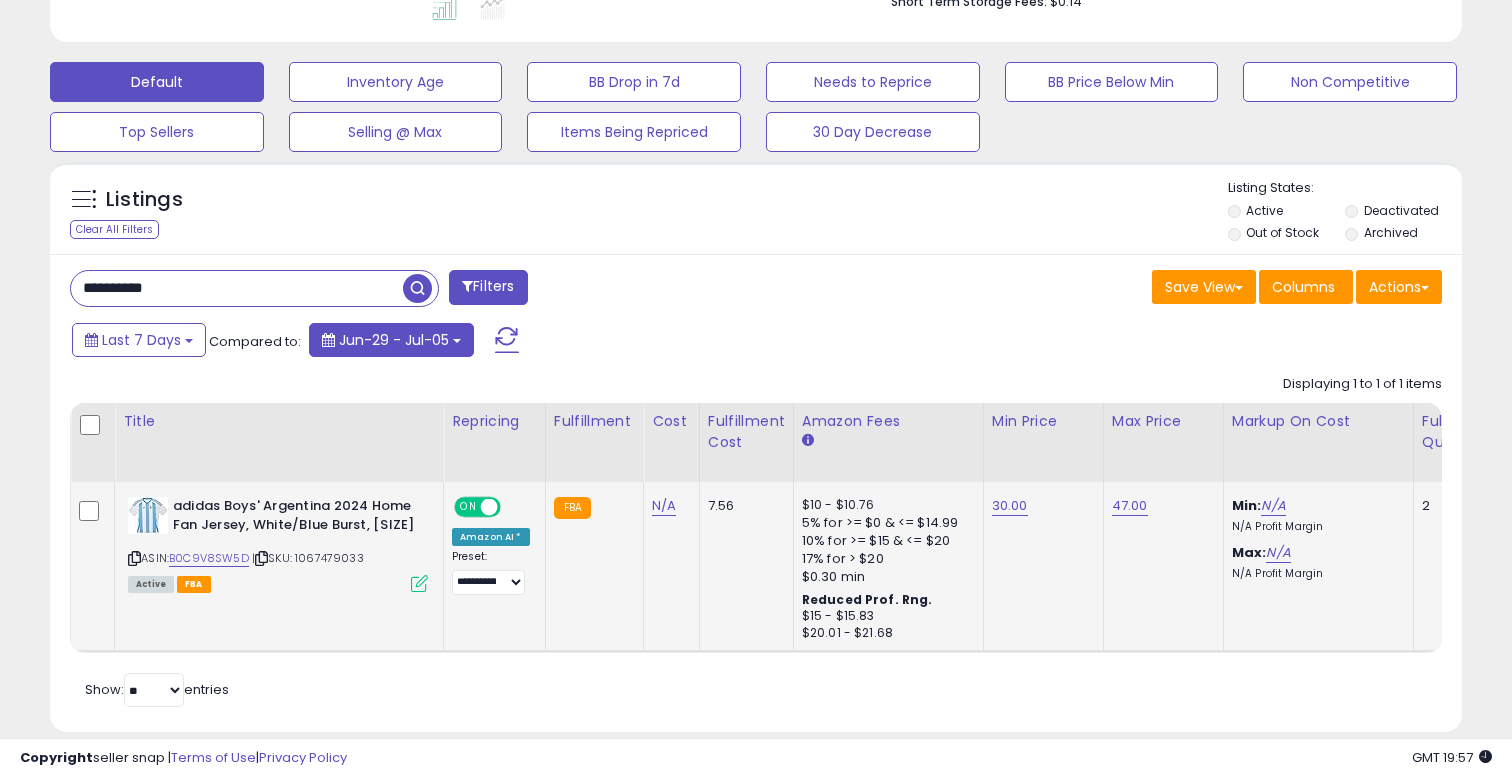 click on "Jun-29 - Jul-05" at bounding box center [391, 340] 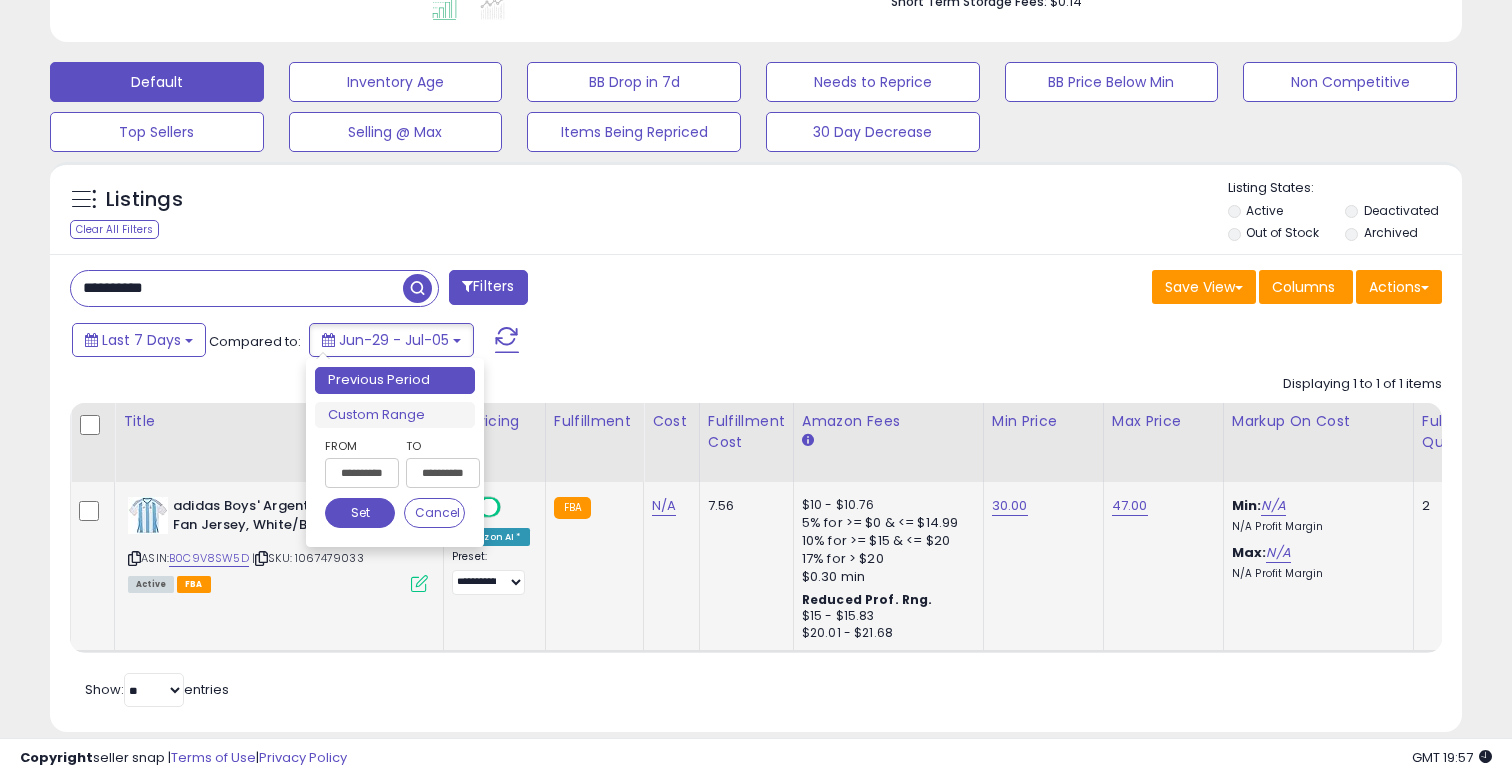 click on "**********" at bounding box center (237, 288) 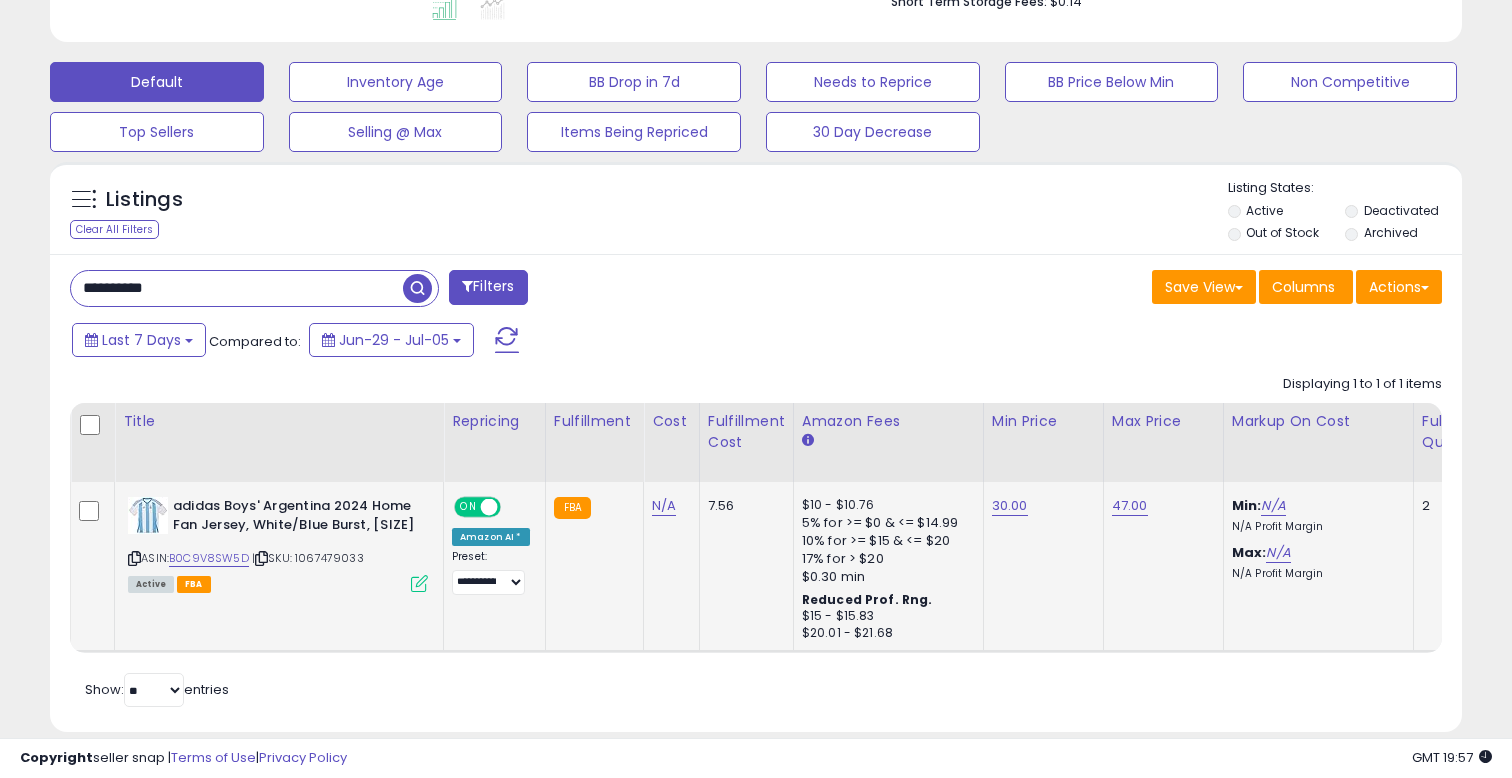 click on "**********" at bounding box center [237, 288] 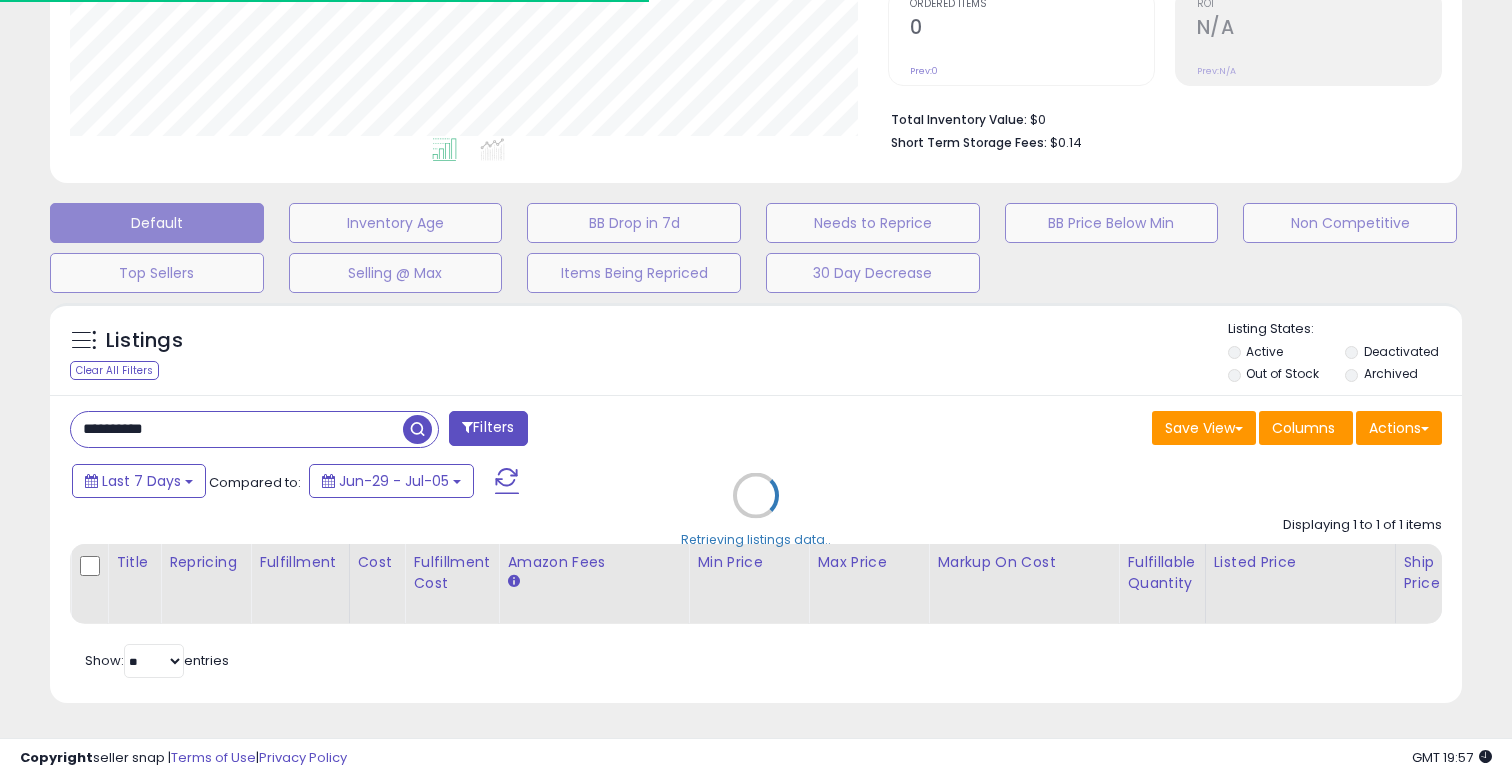 scroll, scrollTop: 568, scrollLeft: 0, axis: vertical 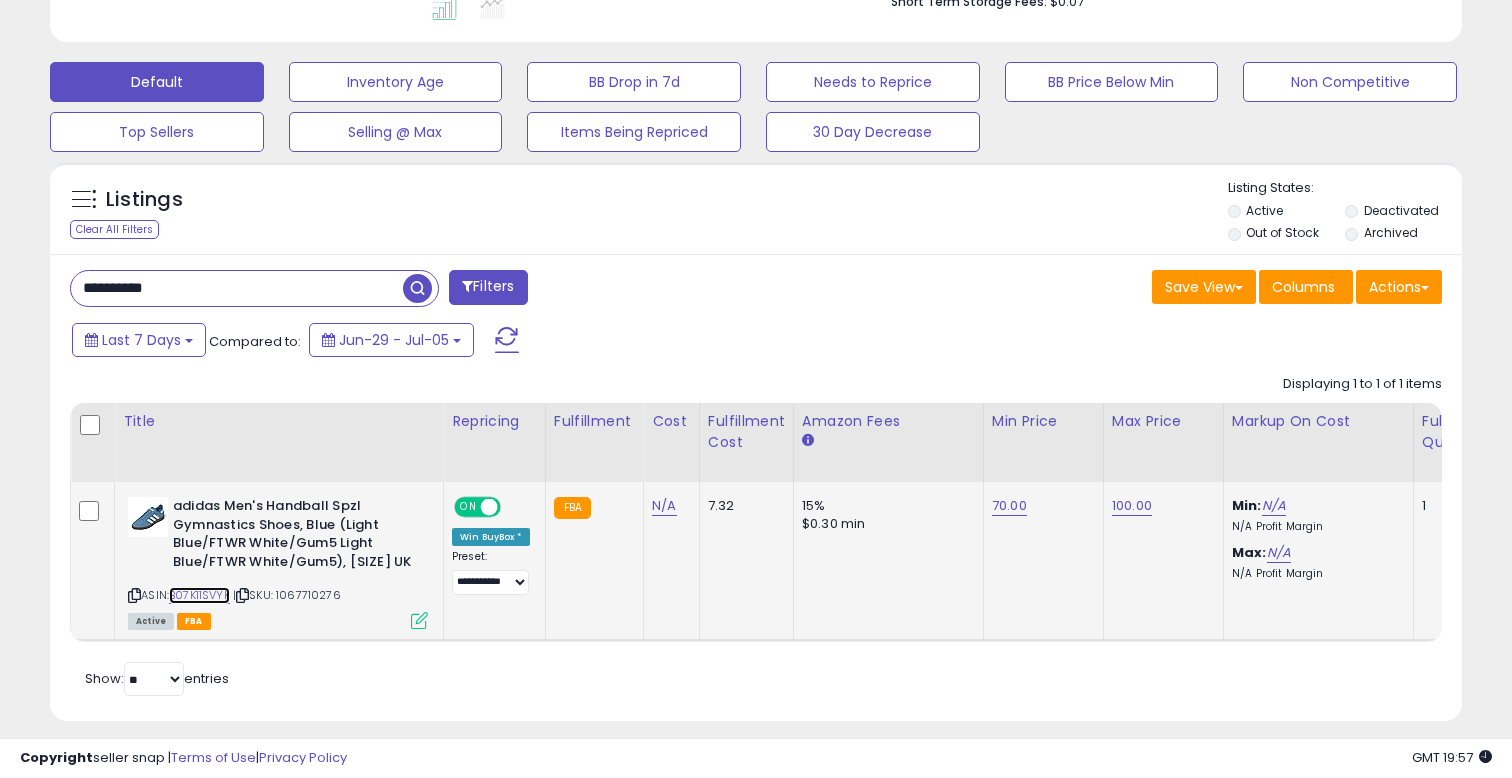 click on "B07K11SVYK" at bounding box center [199, 595] 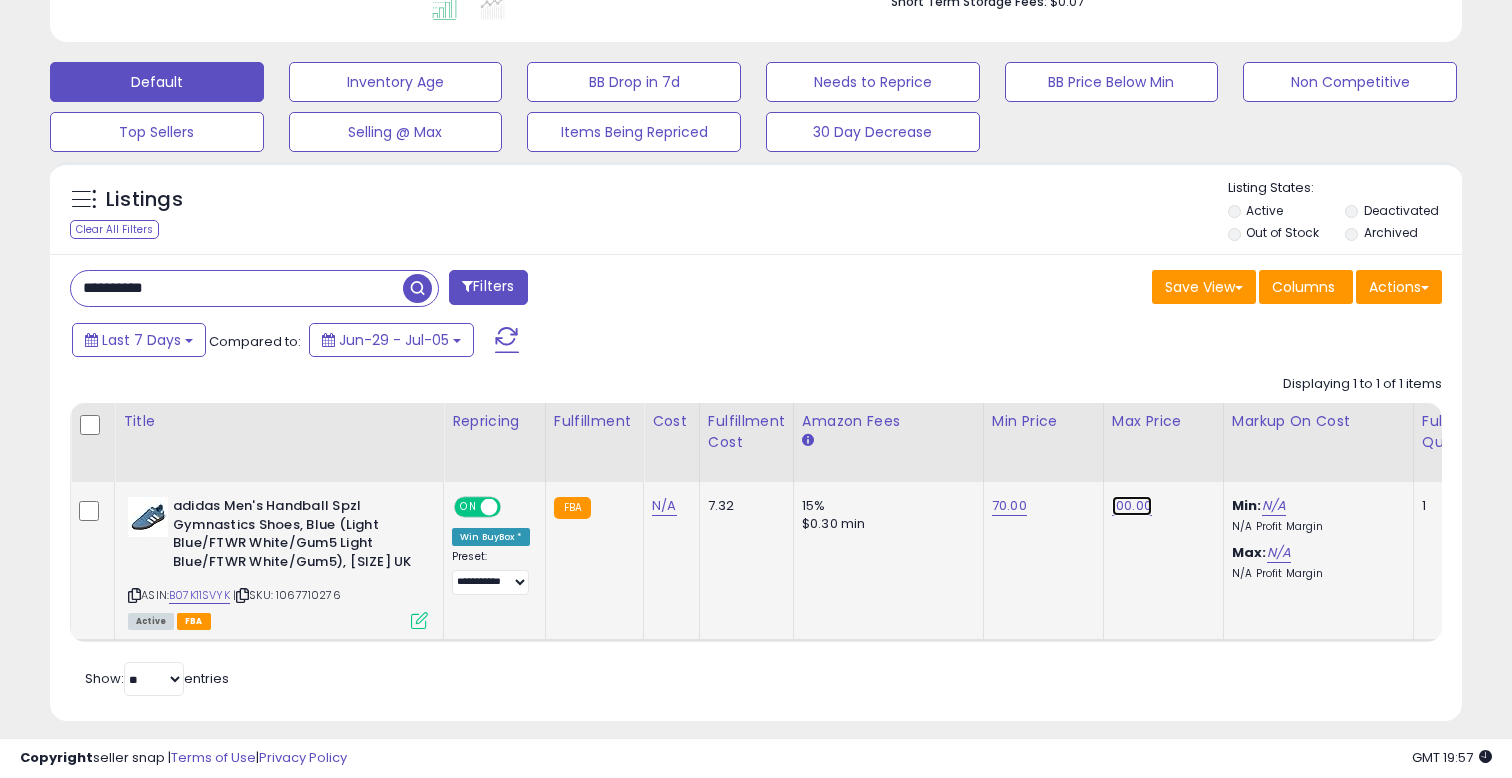 click on "100.00" at bounding box center [1132, 506] 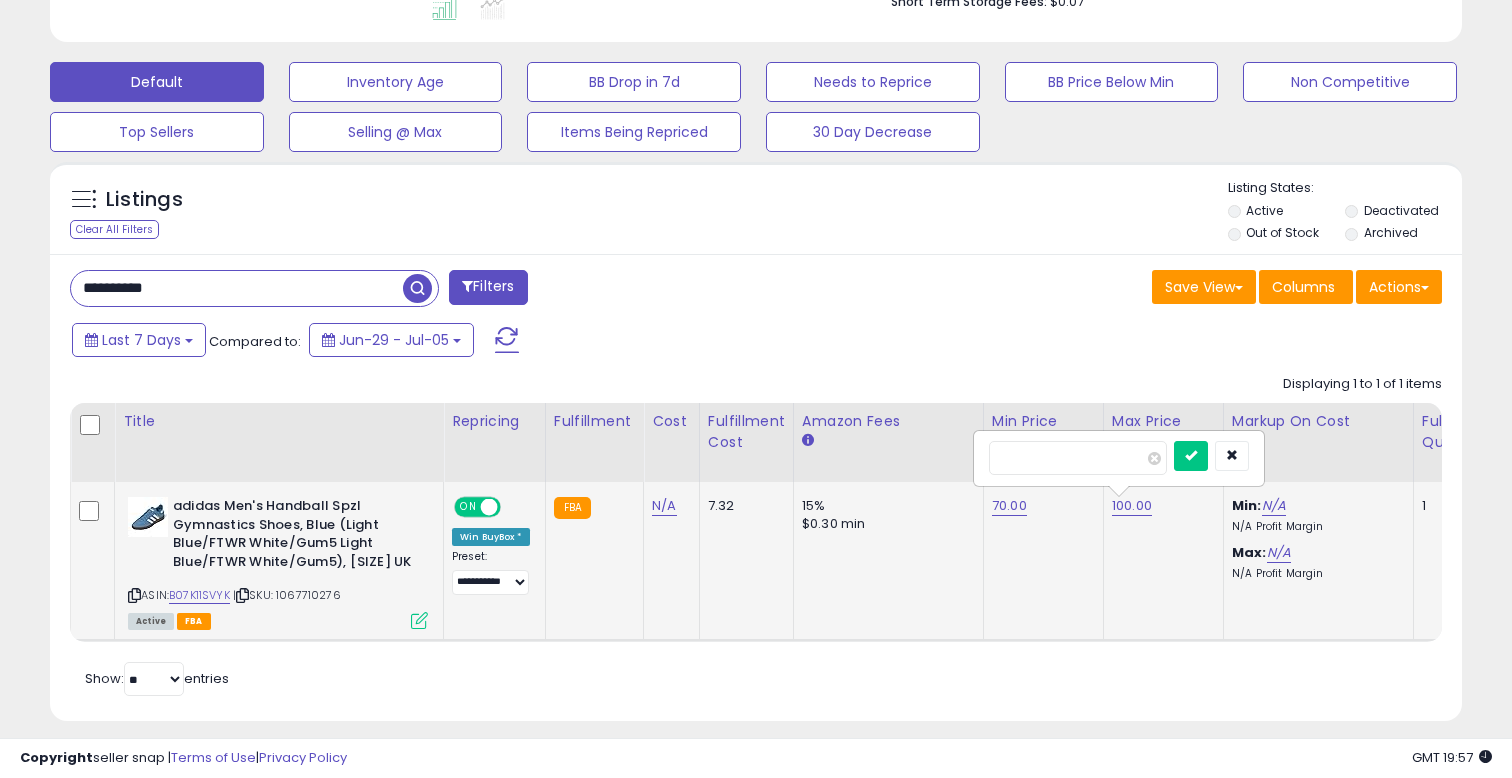 click on "******" at bounding box center [1078, 458] 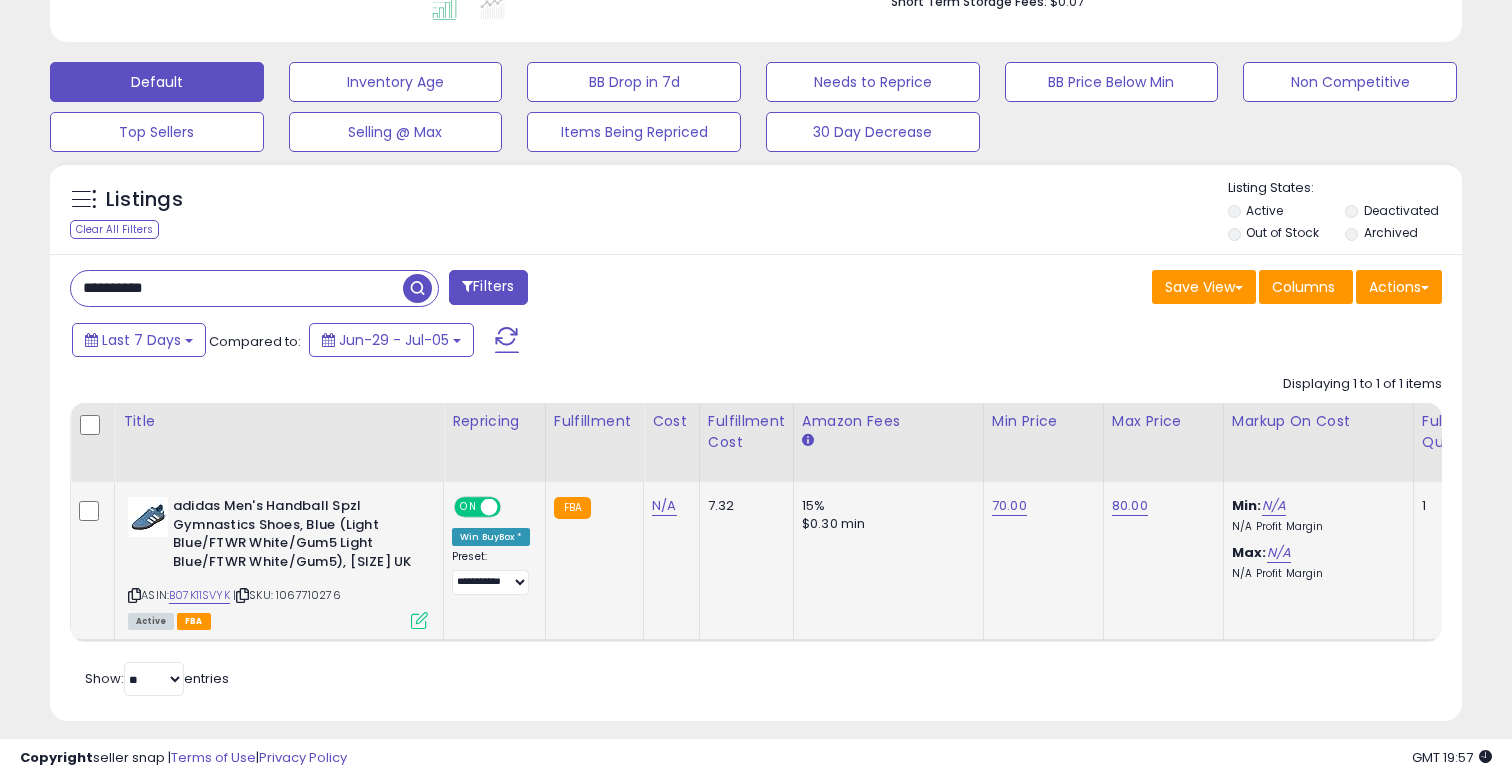 click on "70.00" 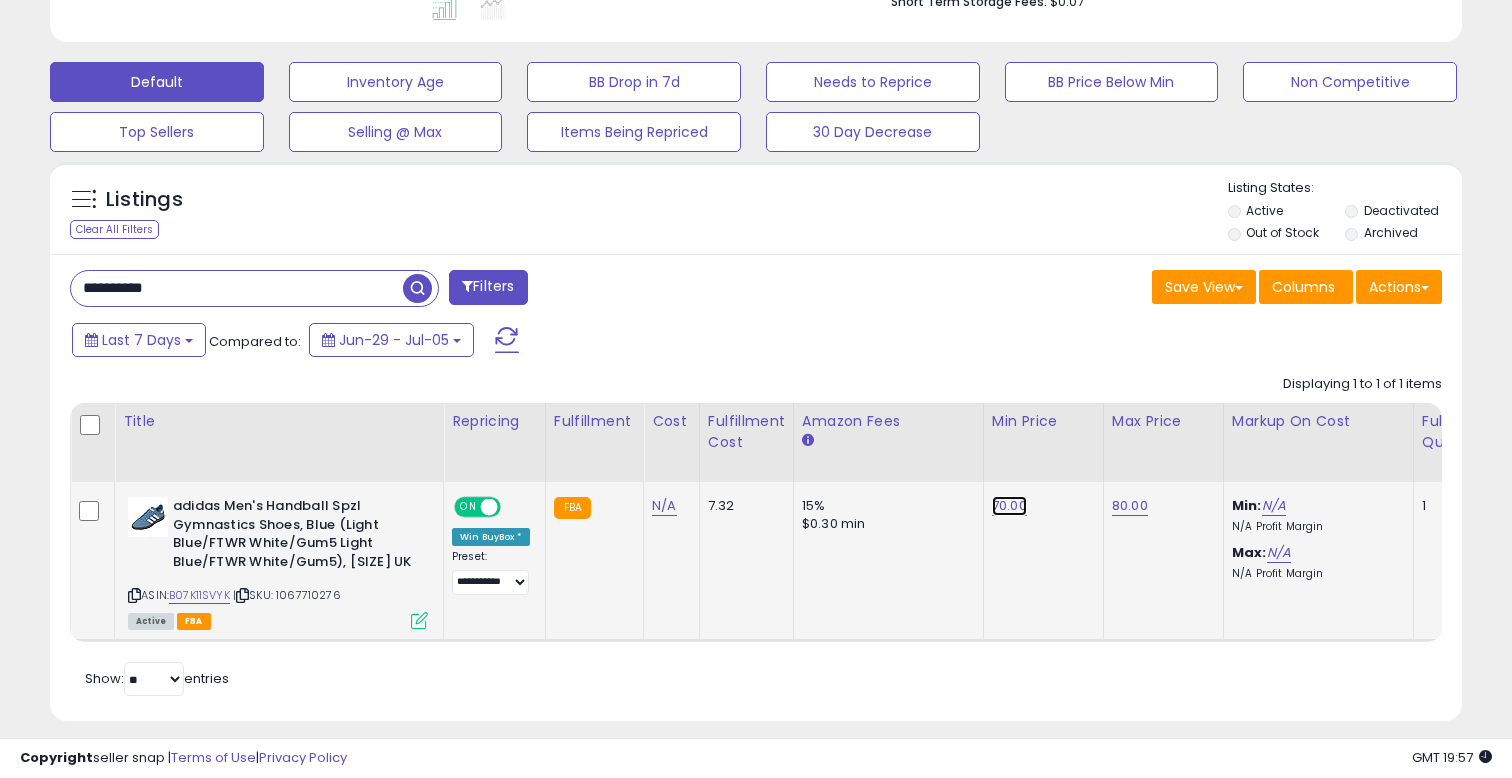 click on "70.00" at bounding box center [1009, 506] 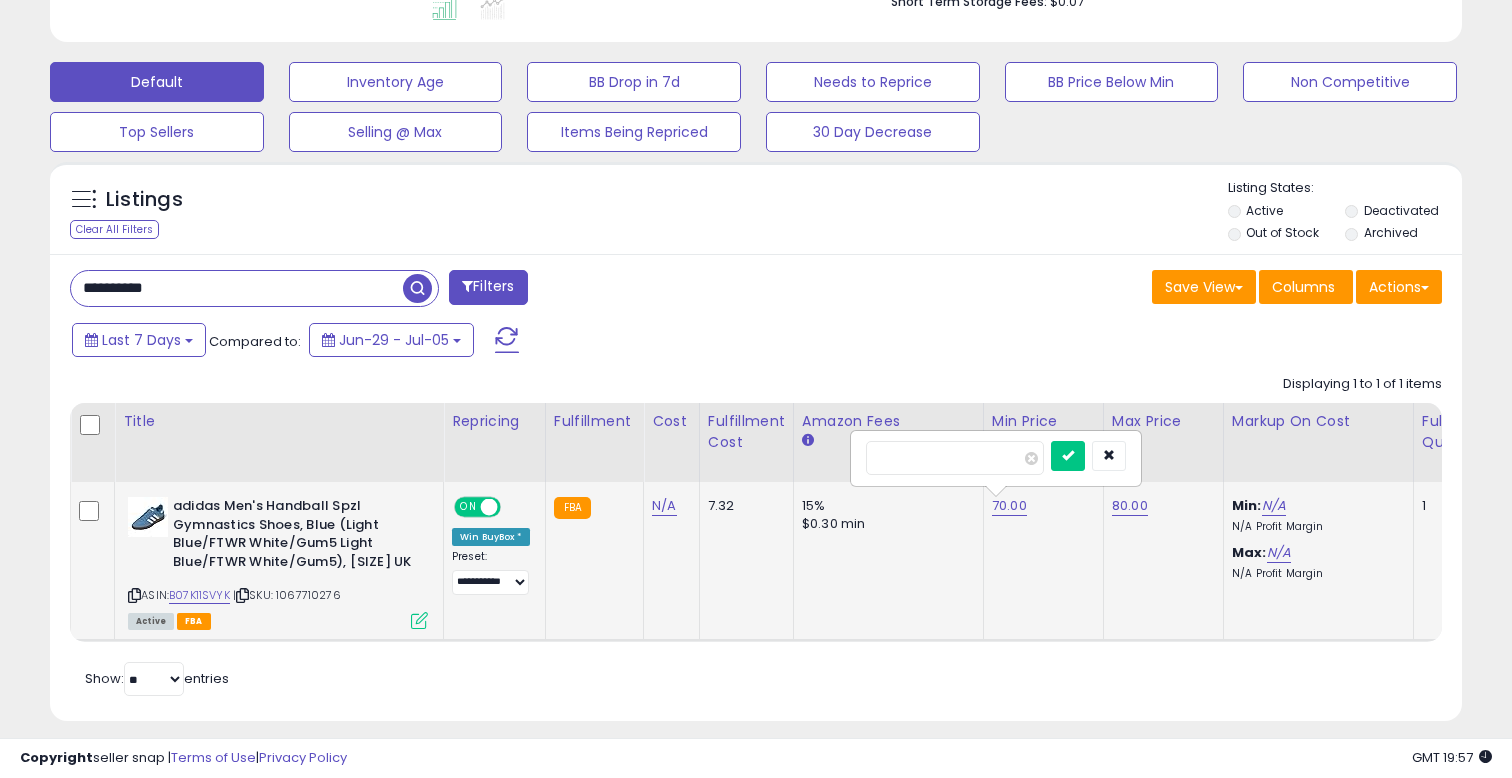 click on "*****" at bounding box center [955, 458] 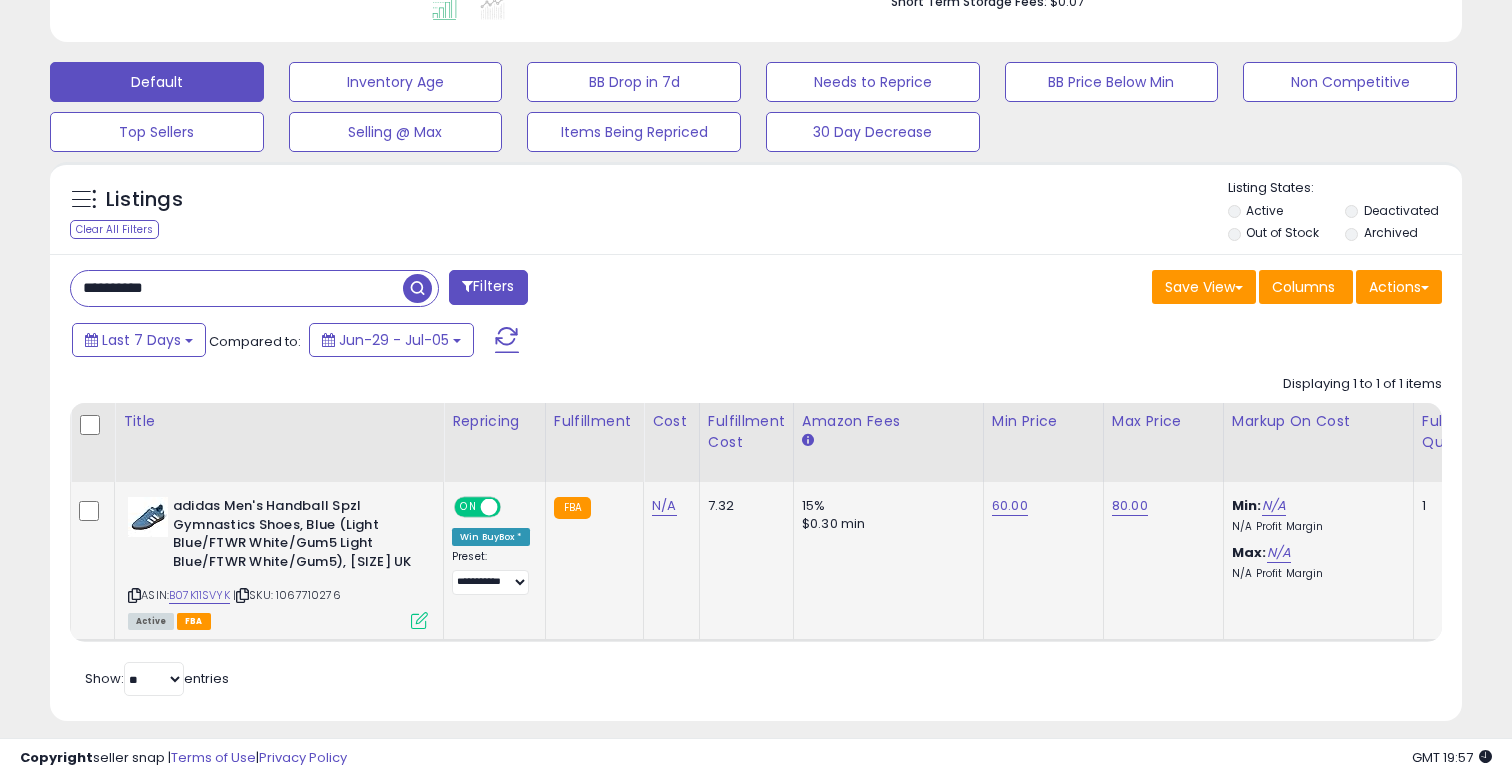 click on "**********" at bounding box center (237, 288) 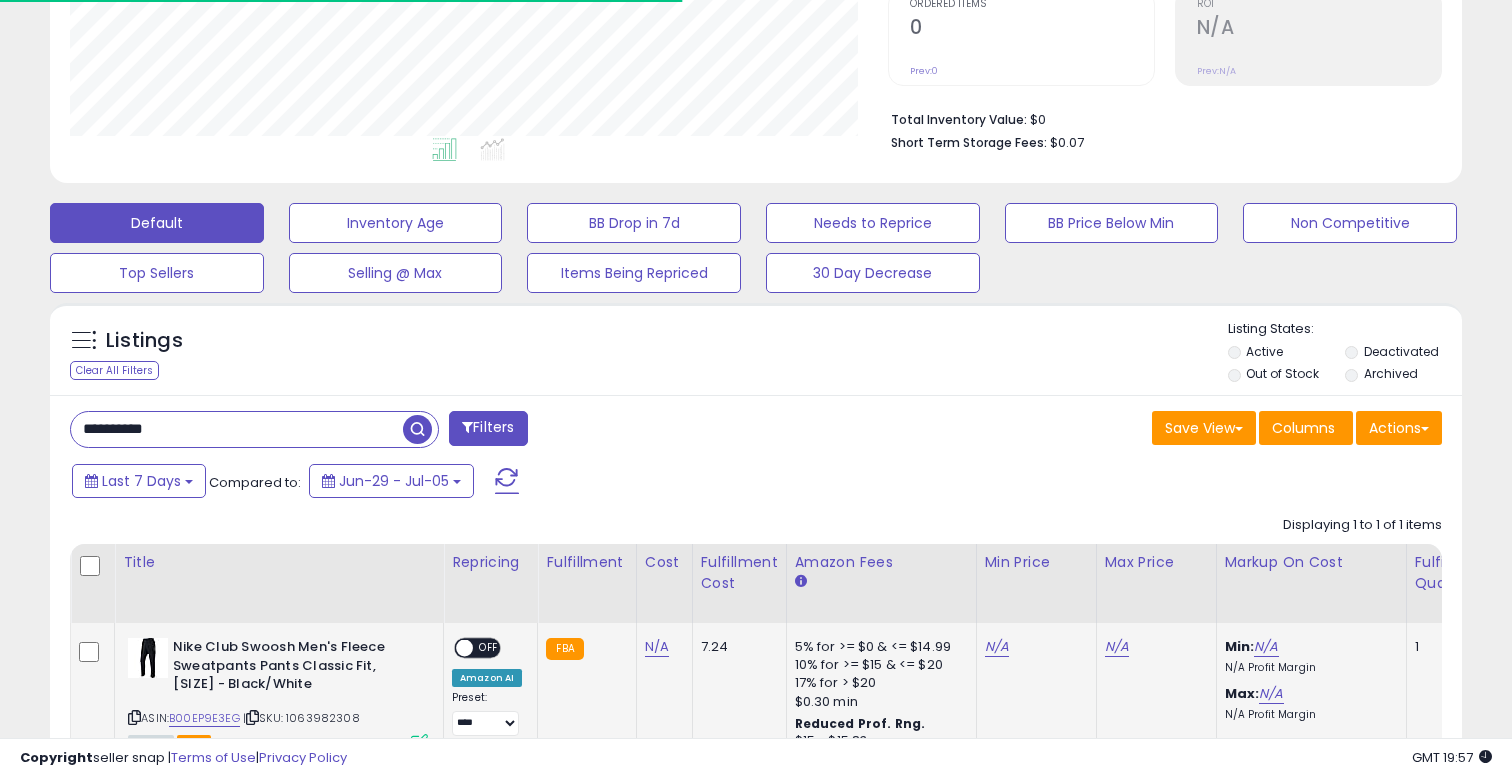 scroll, scrollTop: 568, scrollLeft: 0, axis: vertical 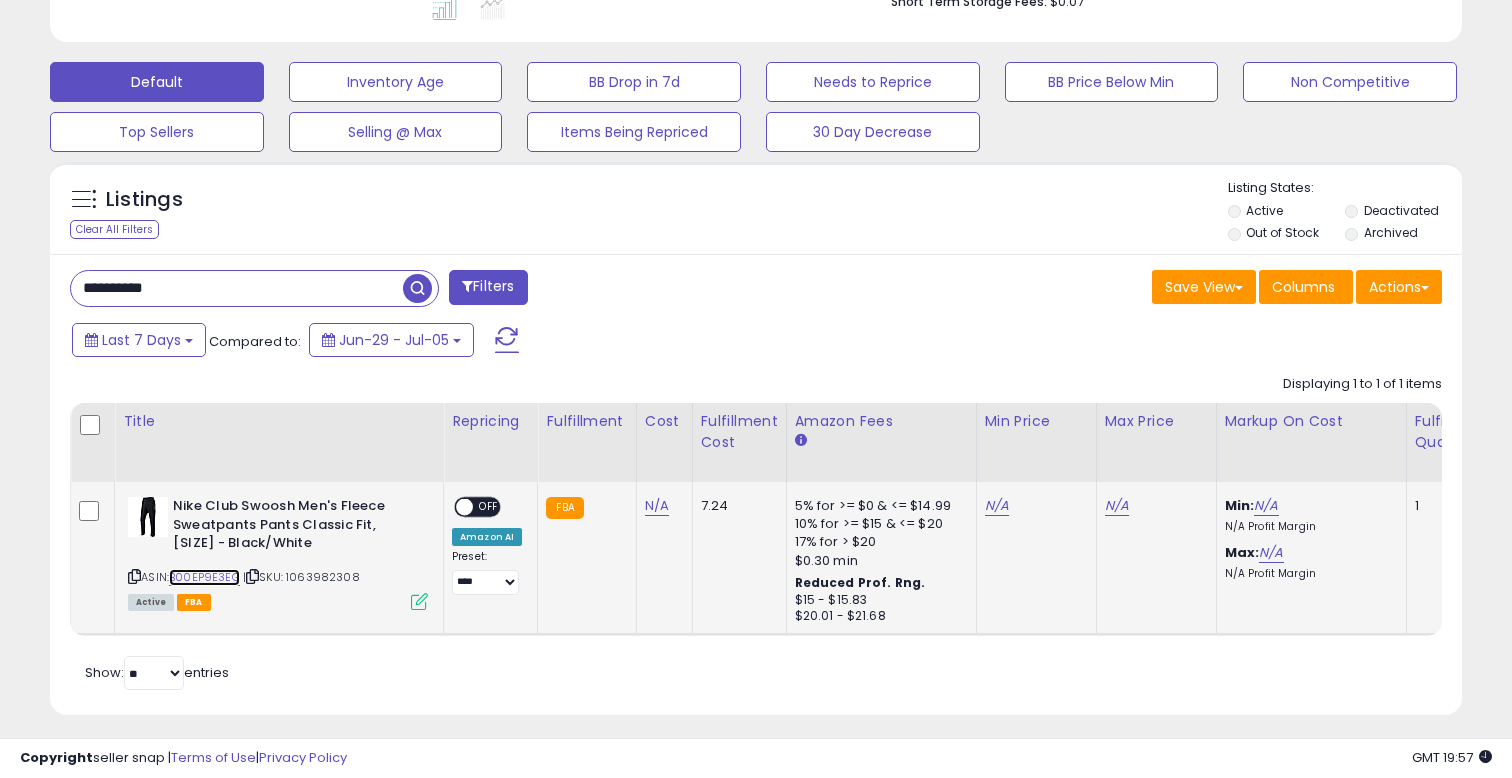 click on "B00EP9E3EG" at bounding box center (204, 577) 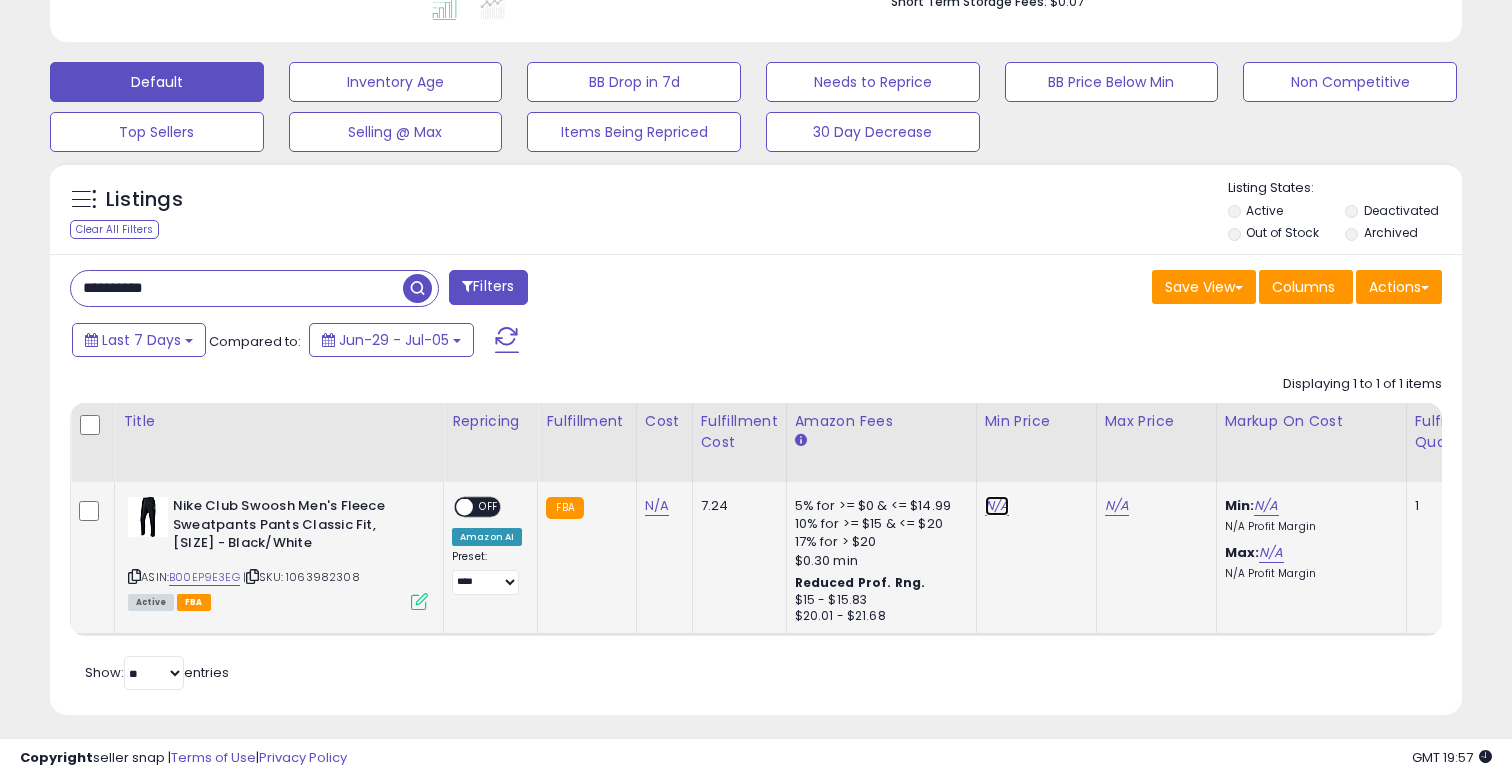 click on "N/A" at bounding box center (997, 506) 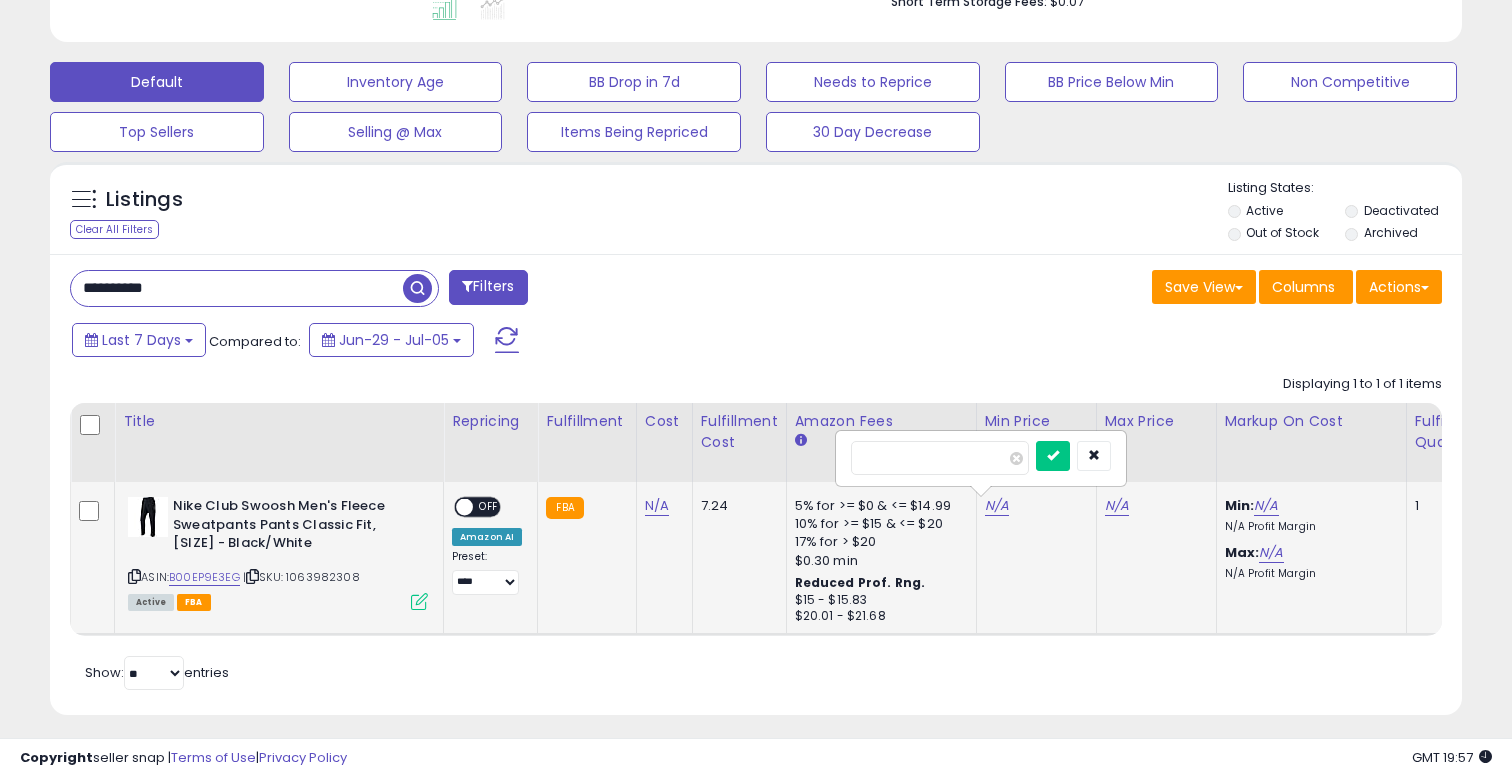 click at bounding box center (940, 458) 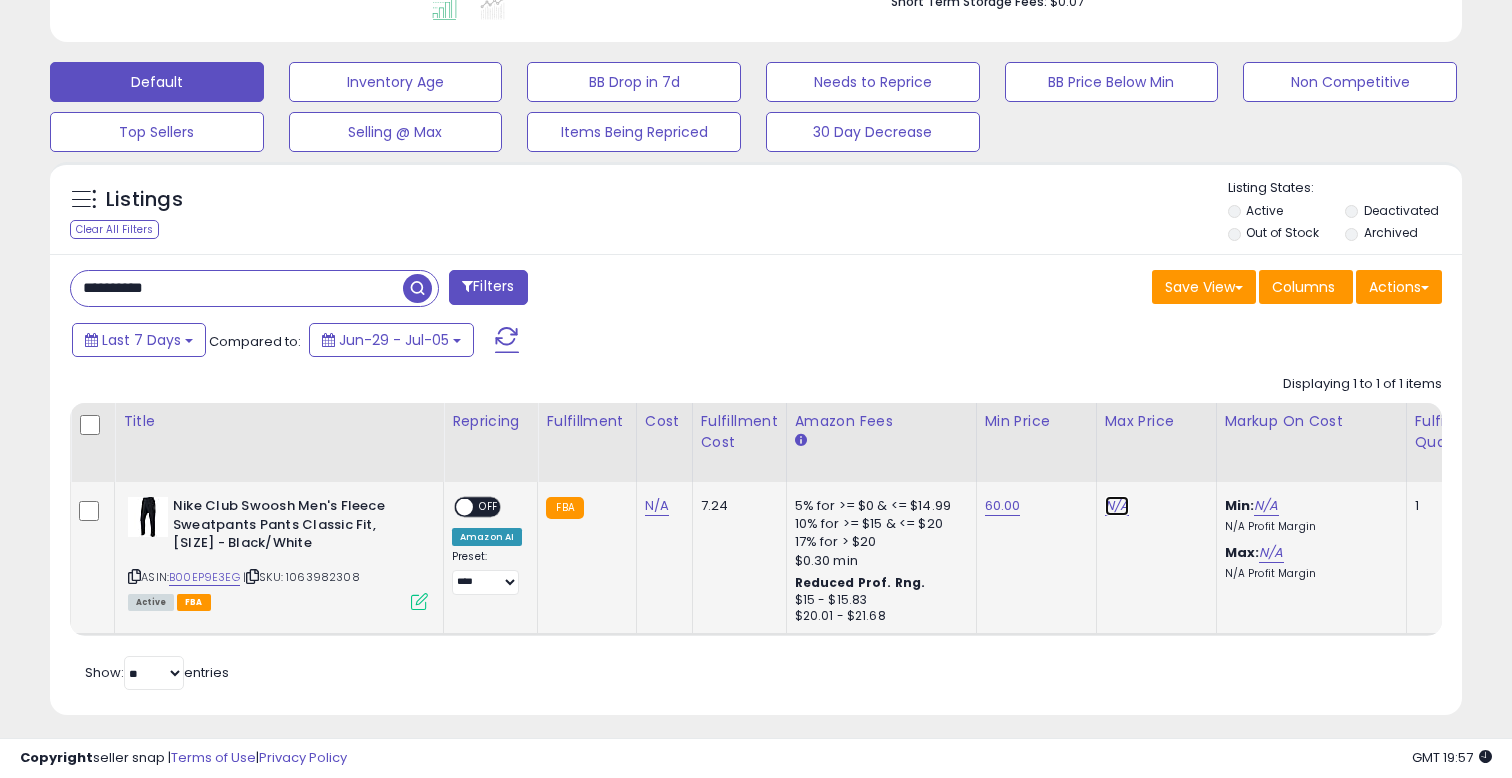 click on "N/A" at bounding box center (1117, 506) 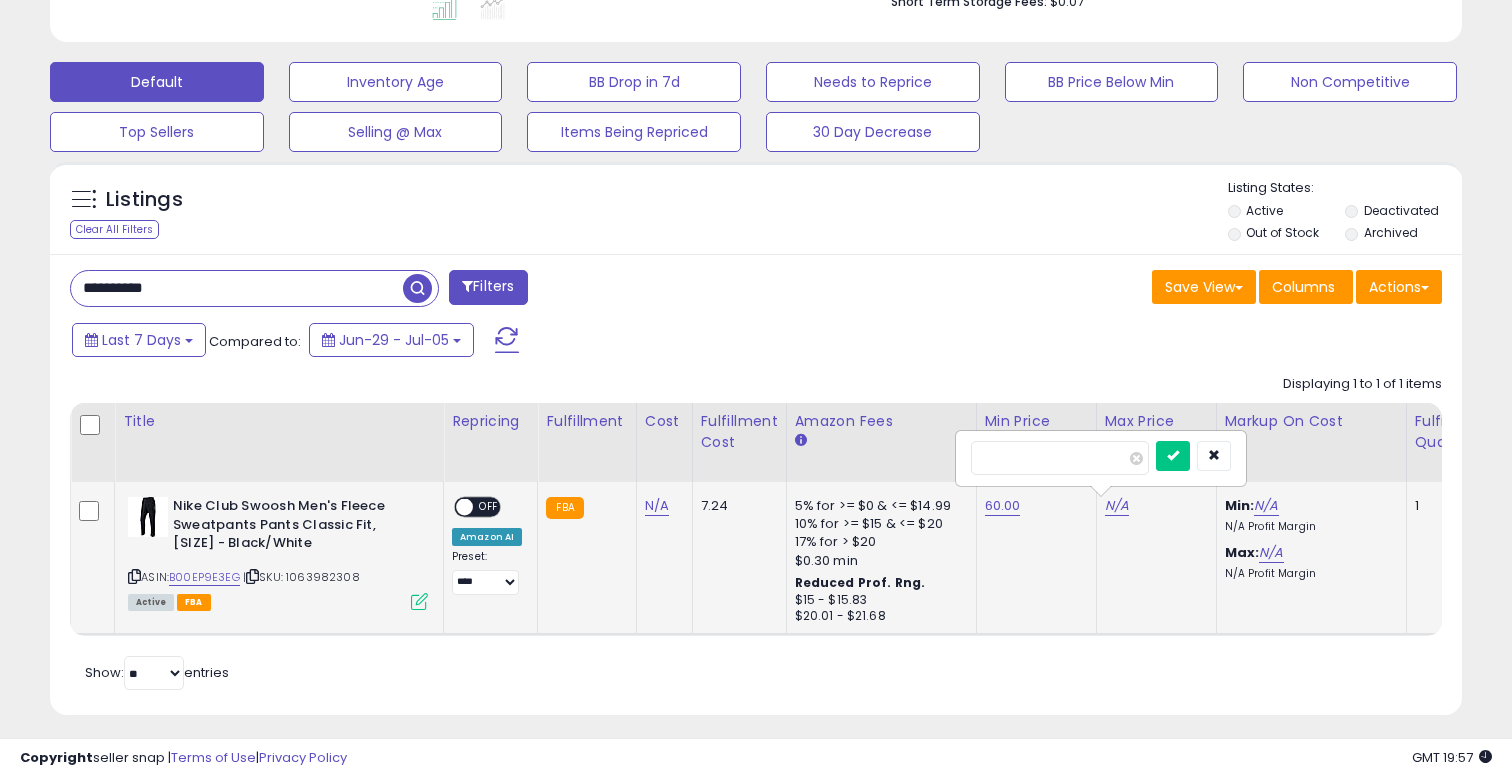 type on "**" 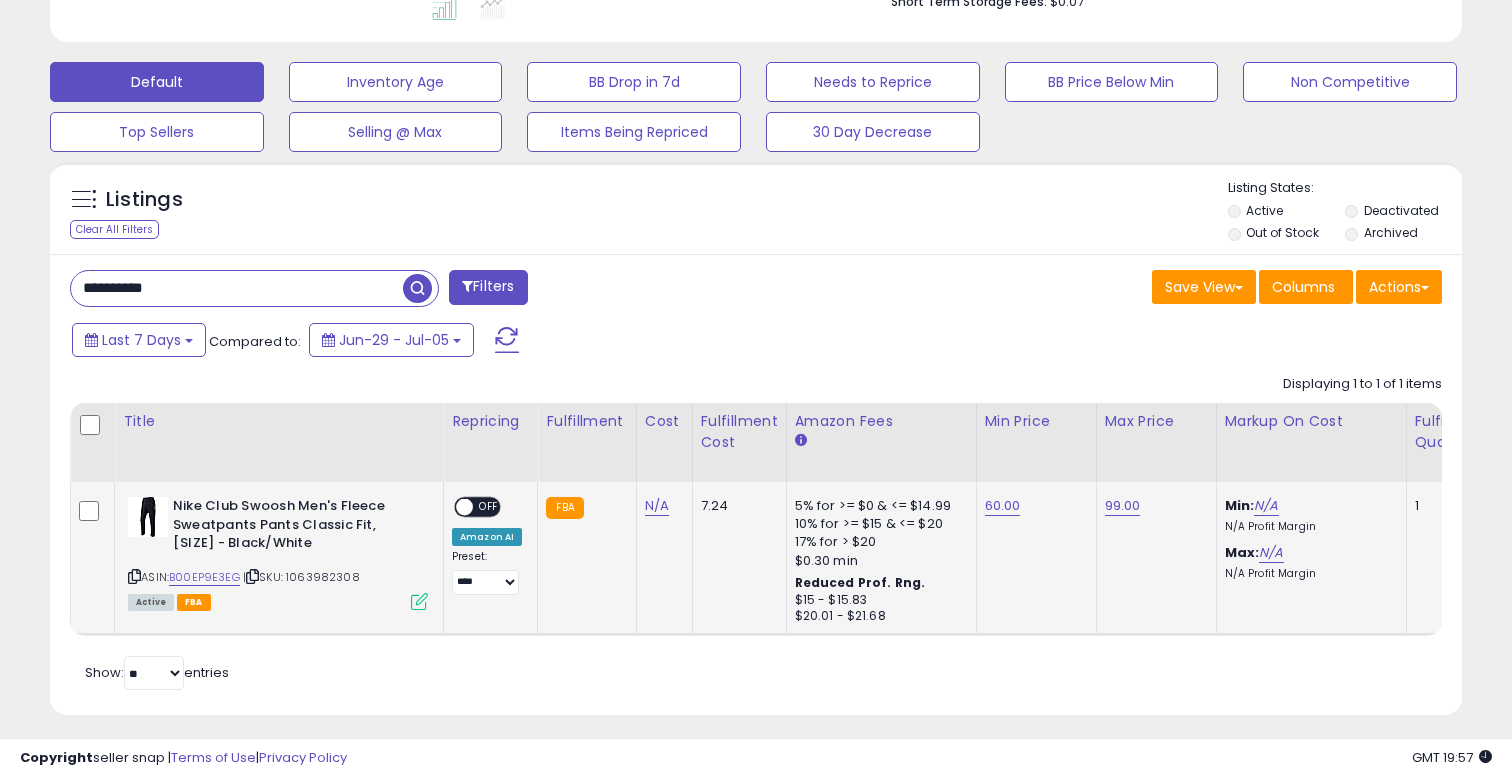 click on "OFF" at bounding box center (489, 507) 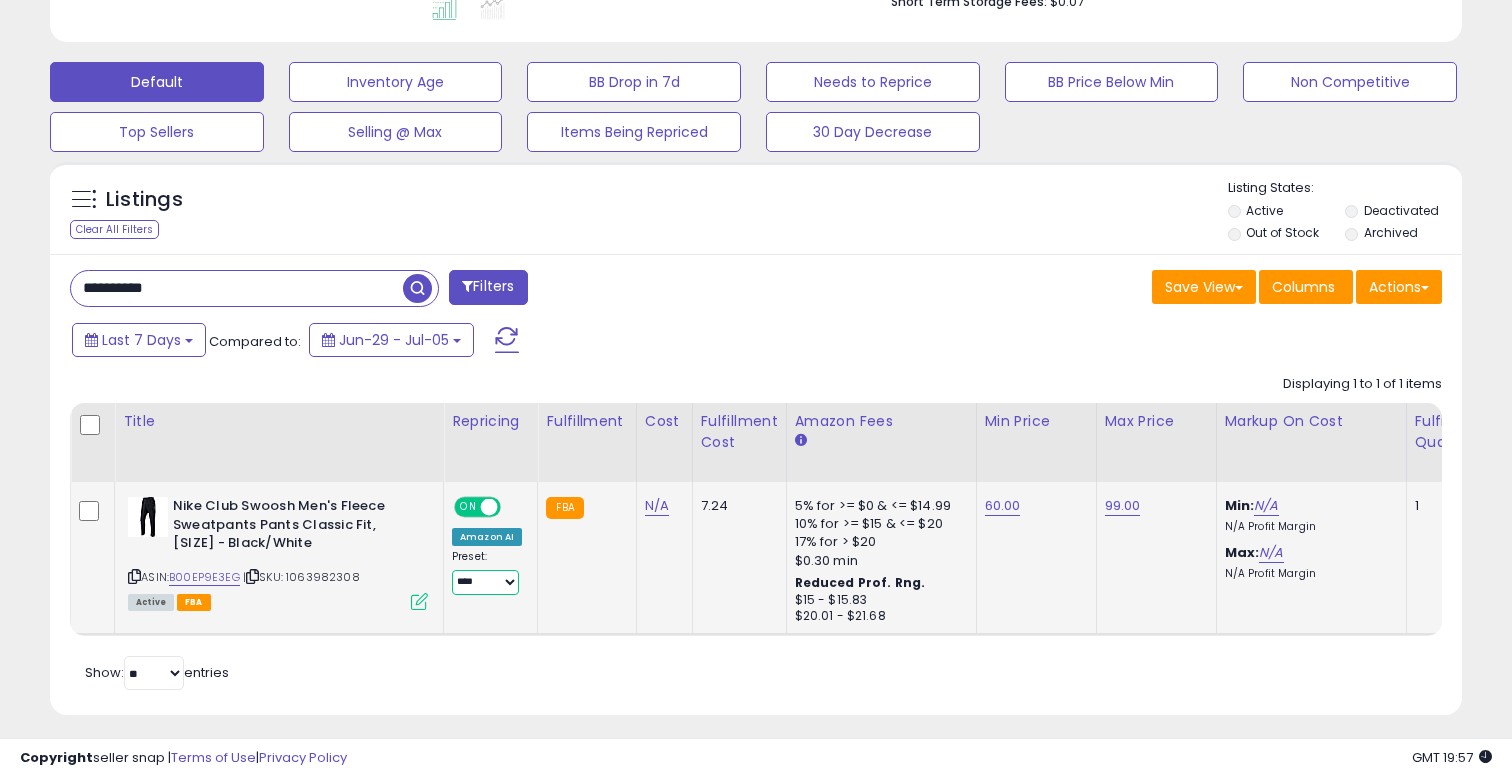 click on "**********" at bounding box center (485, 582) 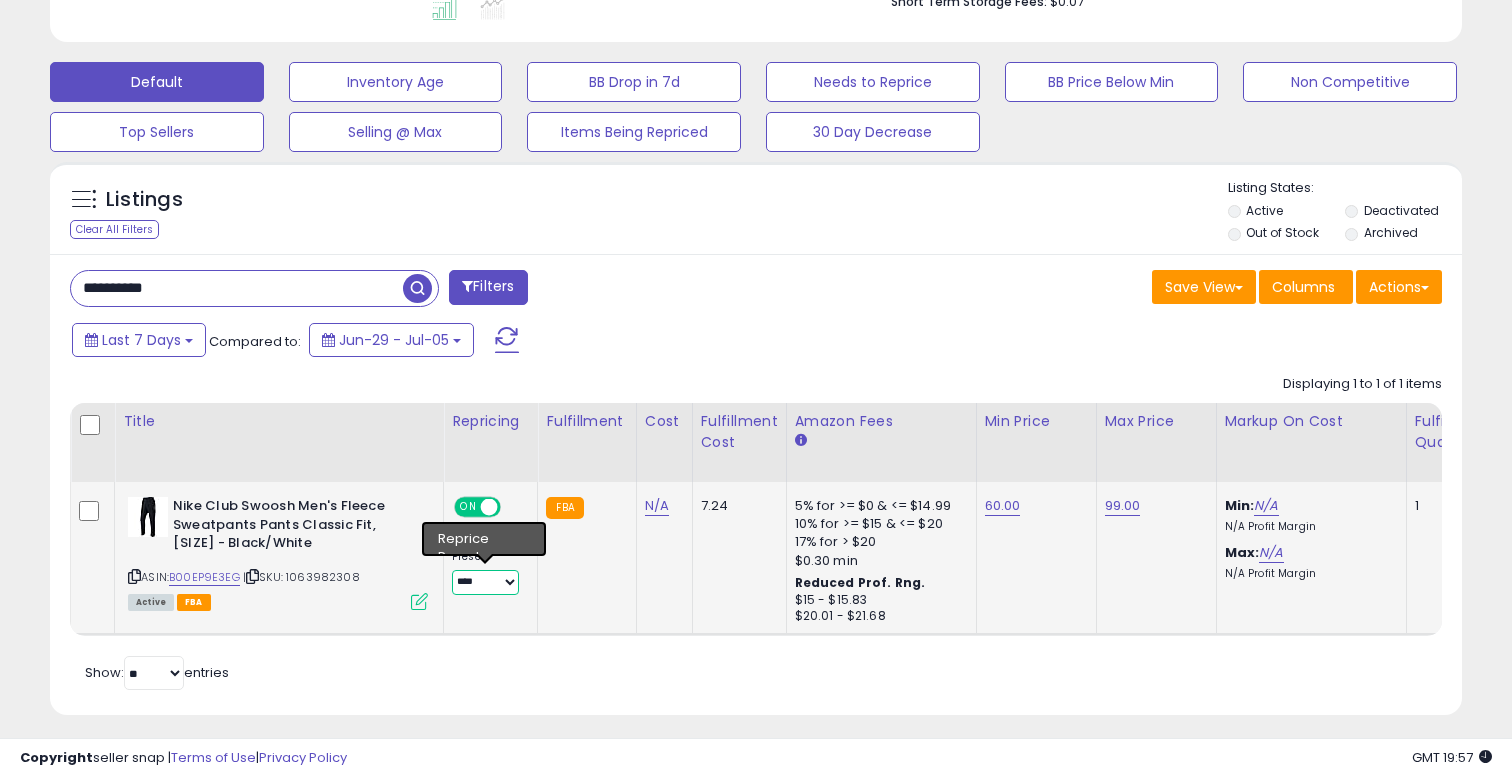 select on "****" 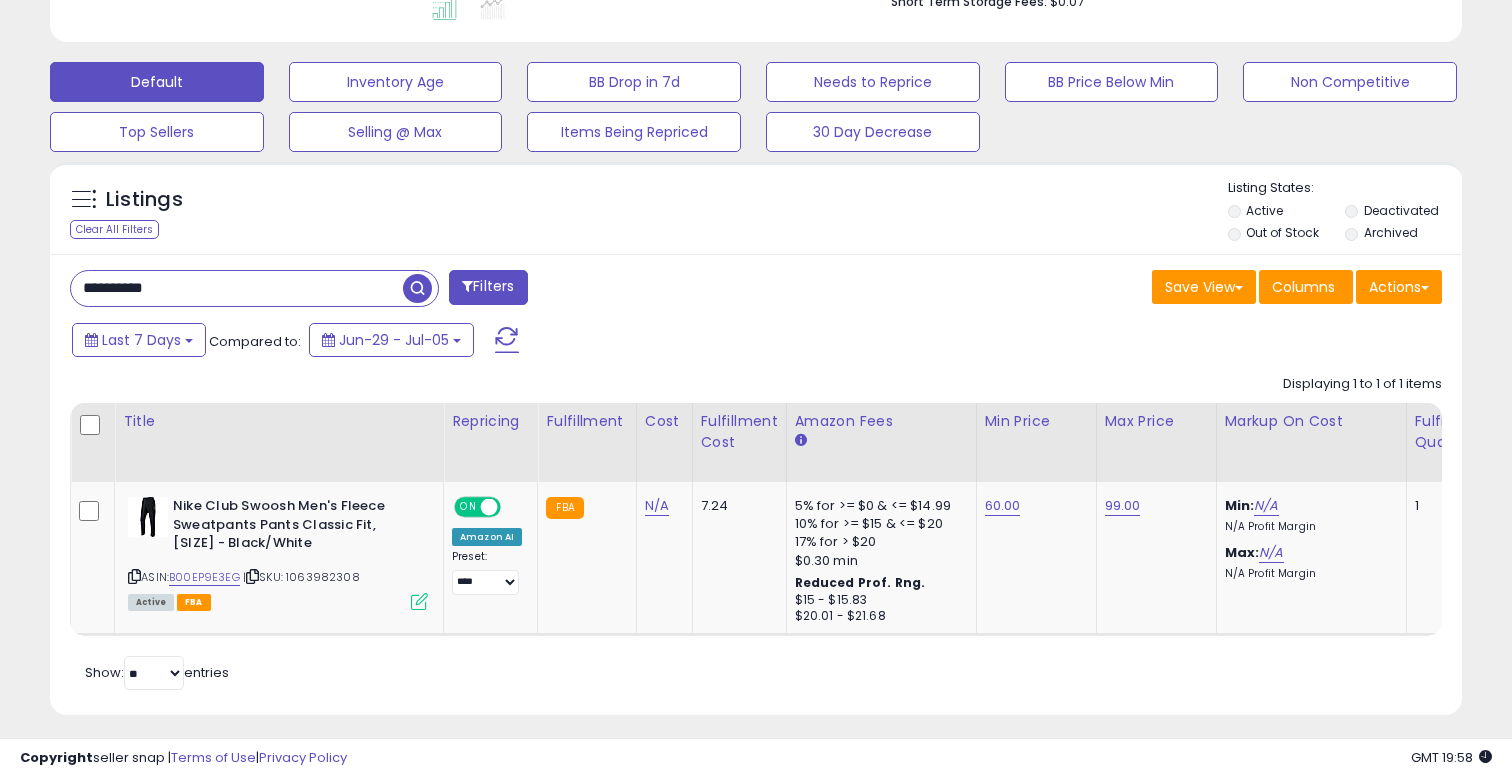 click on "**********" at bounding box center (237, 288) 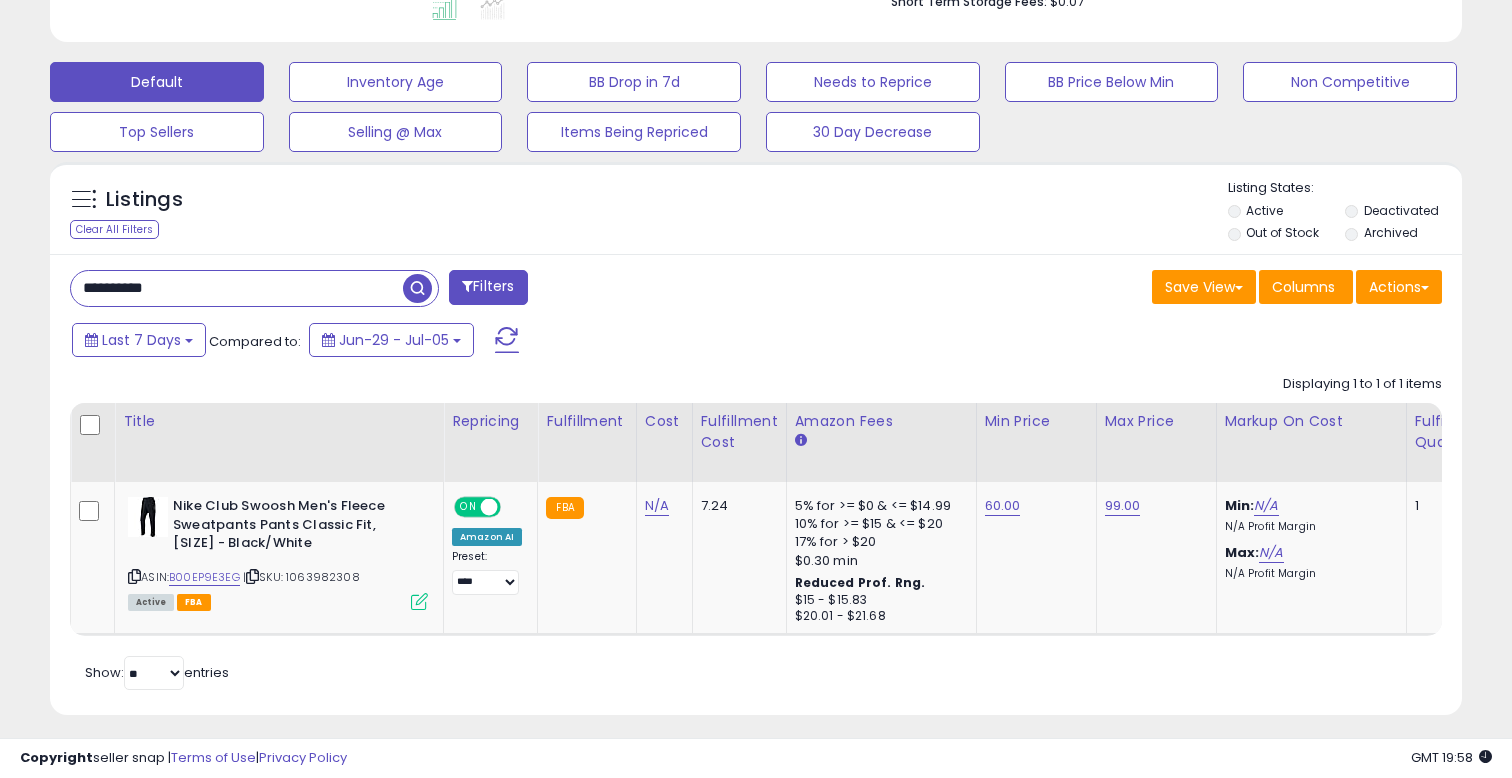 paste 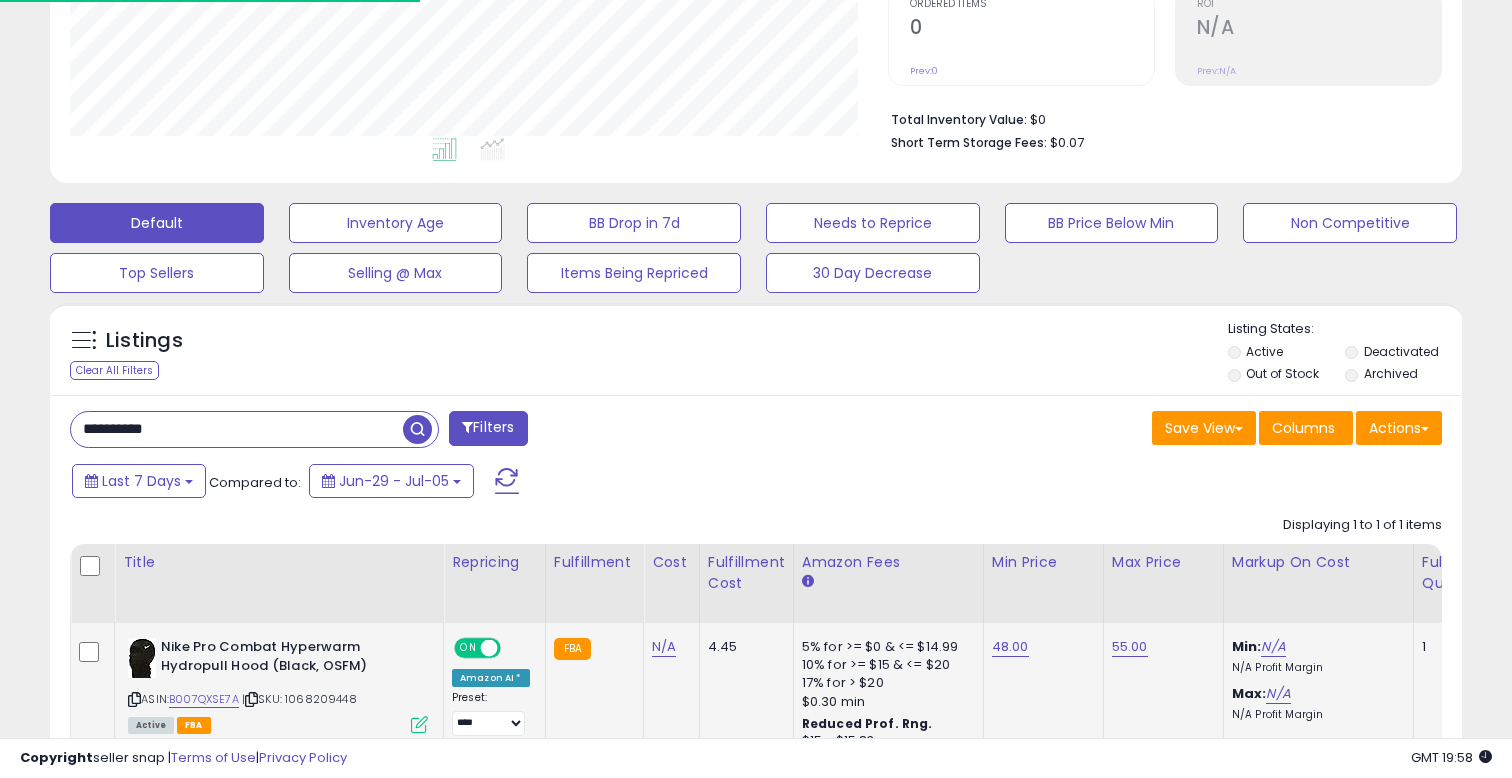 scroll, scrollTop: 568, scrollLeft: 0, axis: vertical 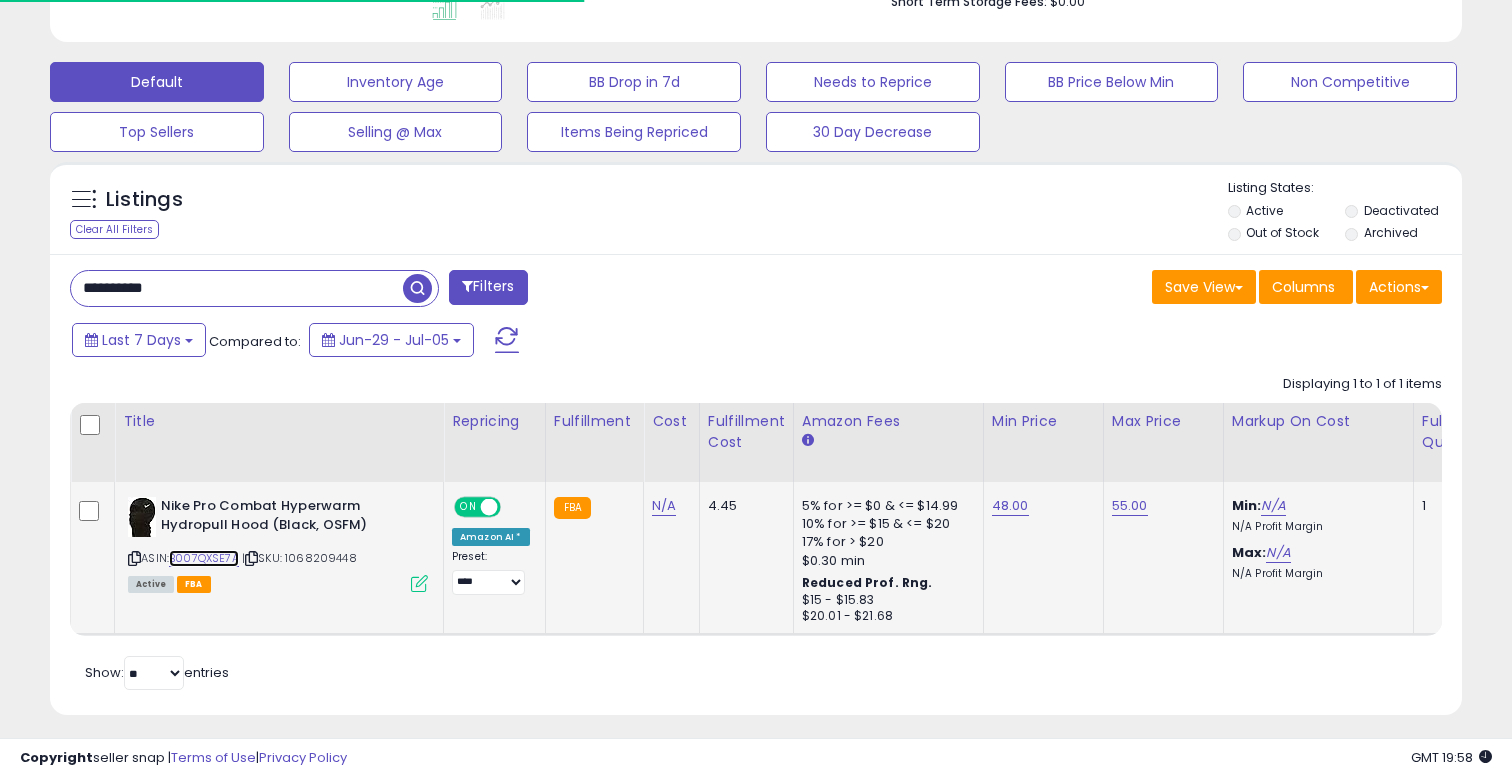 click on "B007QXSE7A" at bounding box center (204, 558) 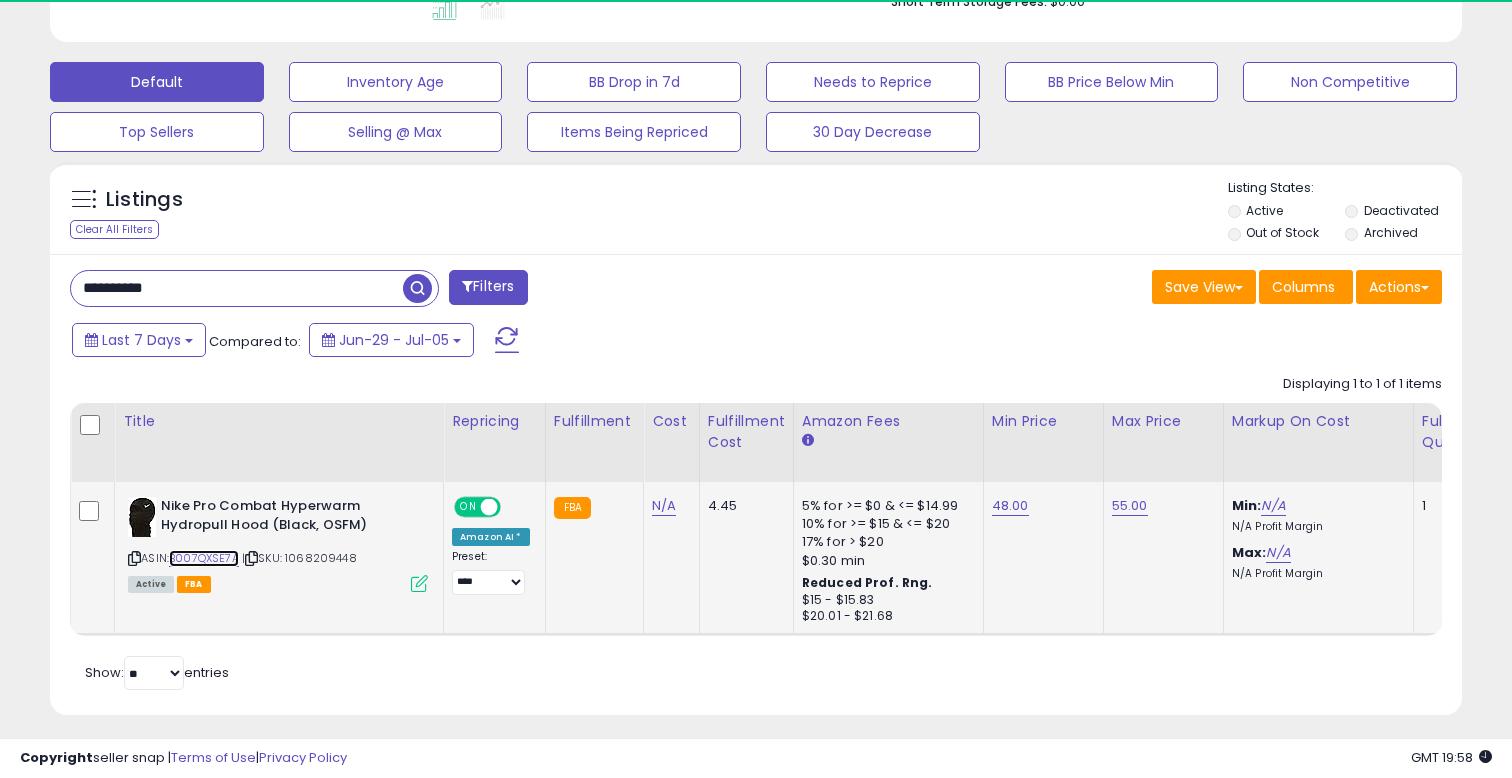 scroll, scrollTop: 999590, scrollLeft: 999182, axis: both 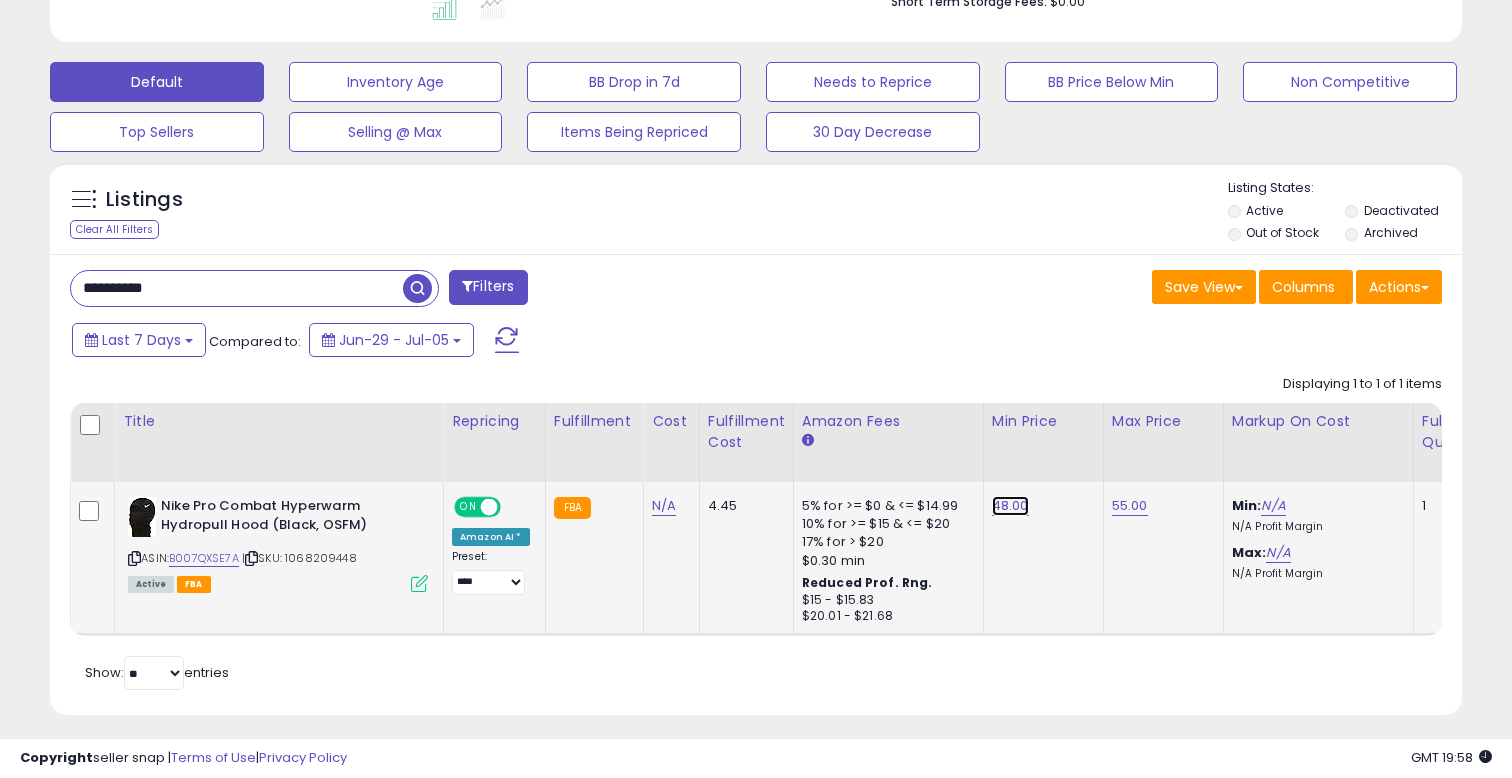 click on "48.00" at bounding box center [1010, 506] 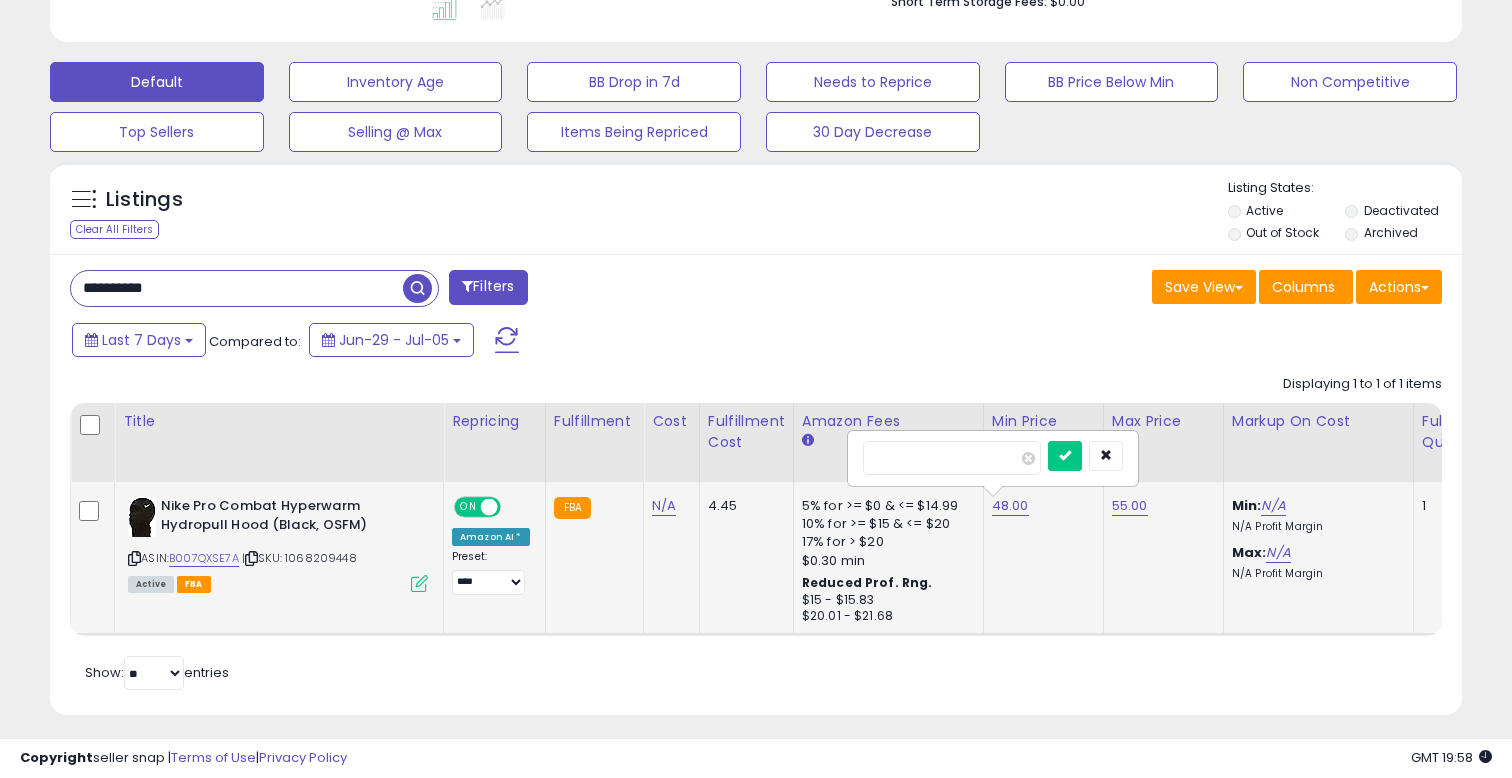 click on "*****" at bounding box center [952, 458] 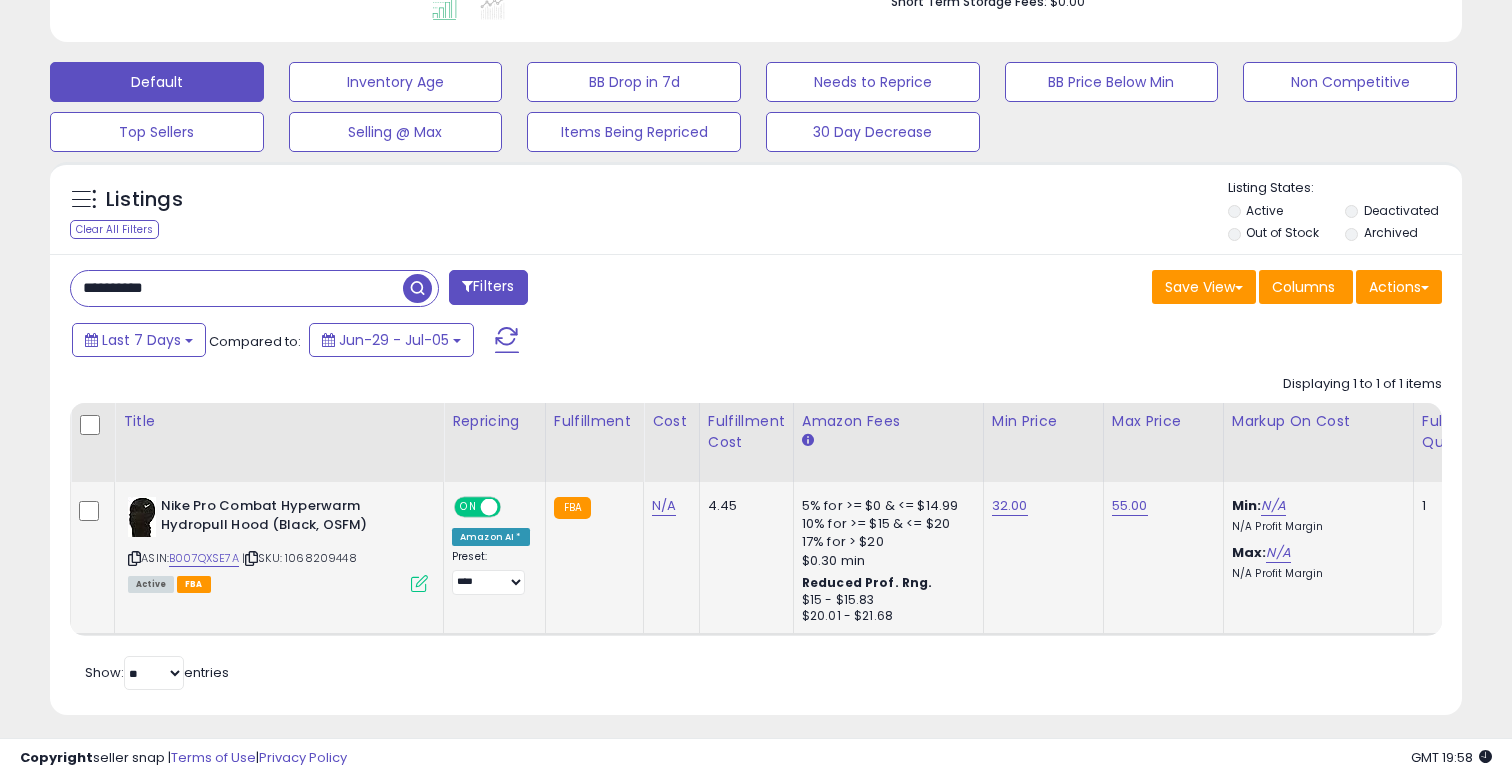 click on "**********" at bounding box center [237, 288] 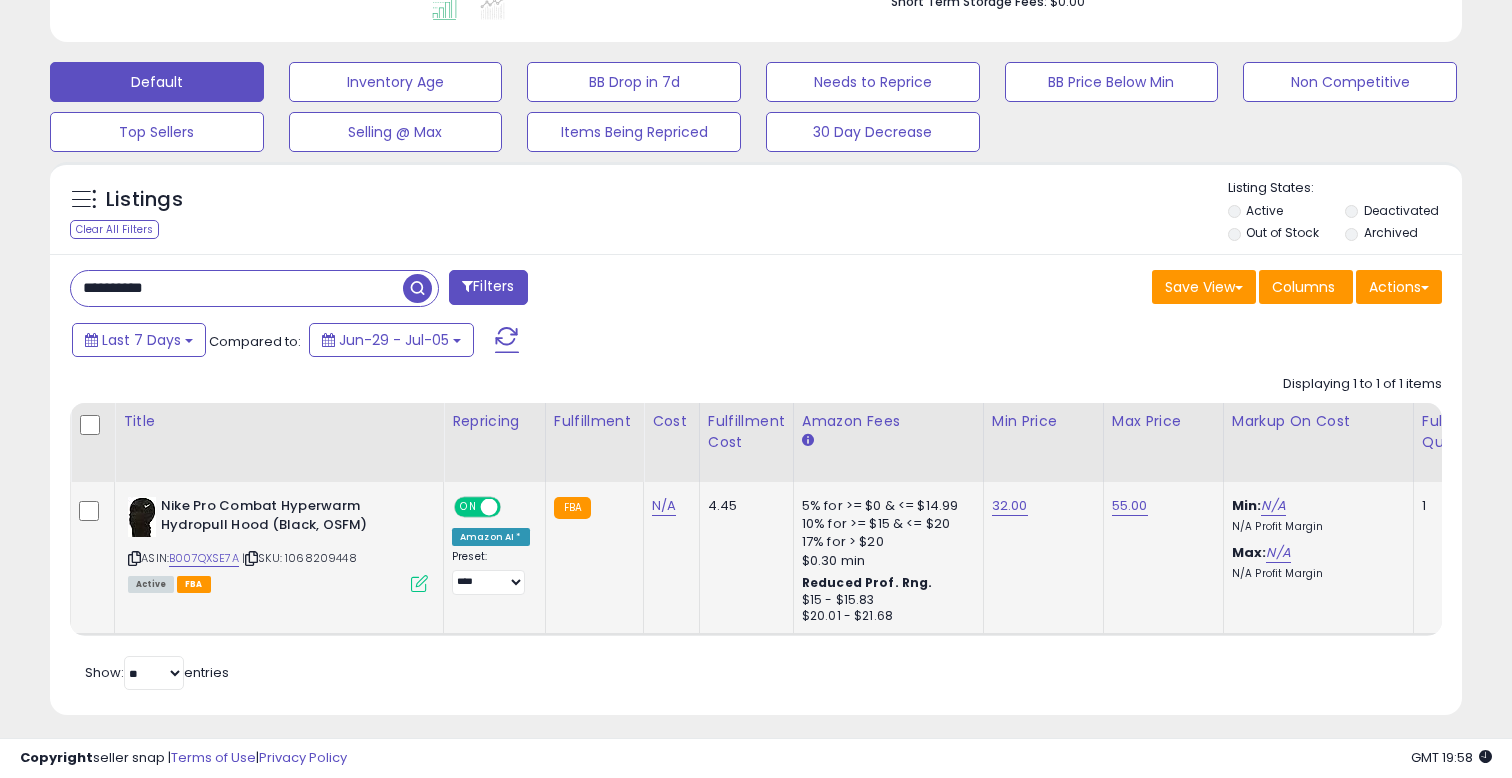 paste 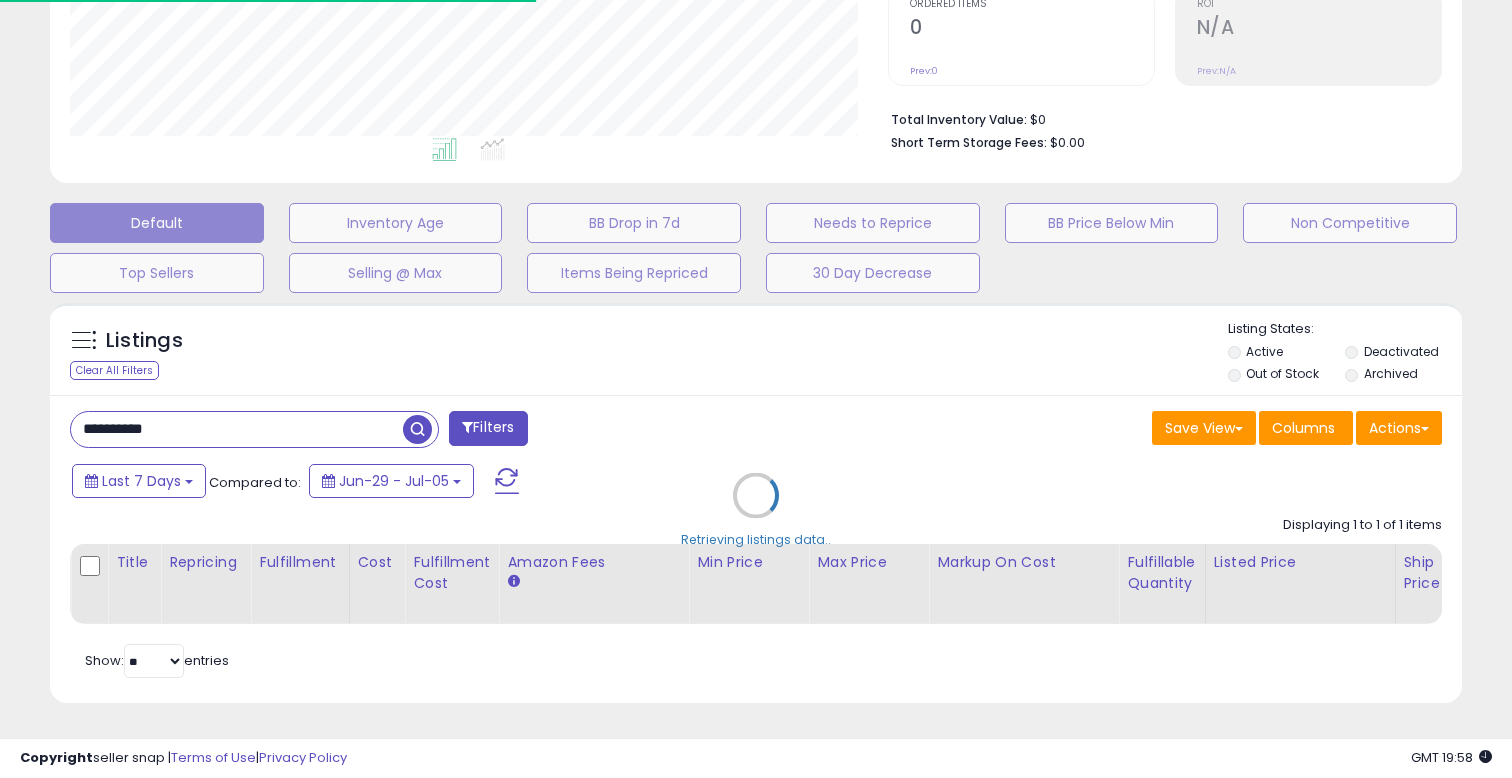 scroll, scrollTop: 568, scrollLeft: 0, axis: vertical 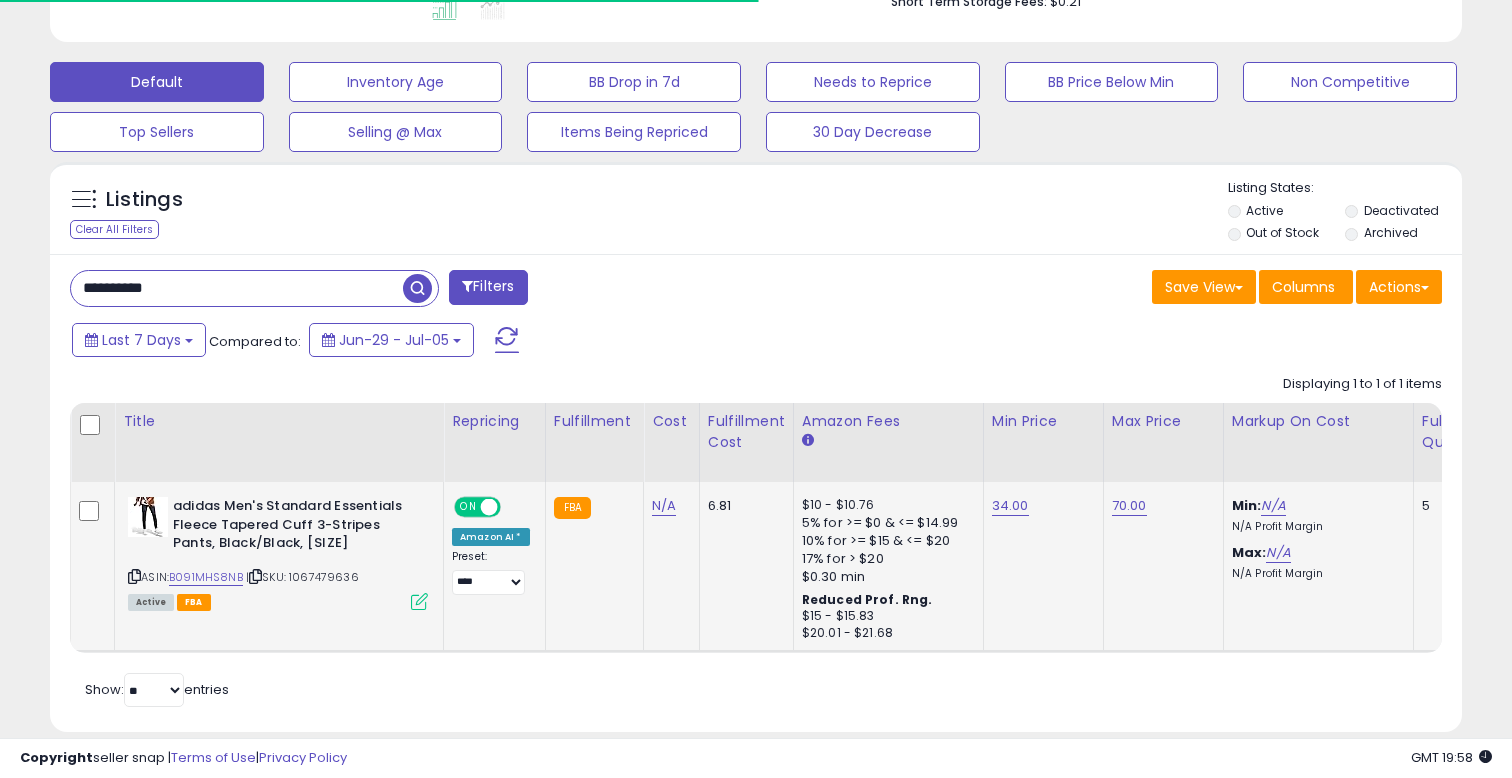 type on "**********" 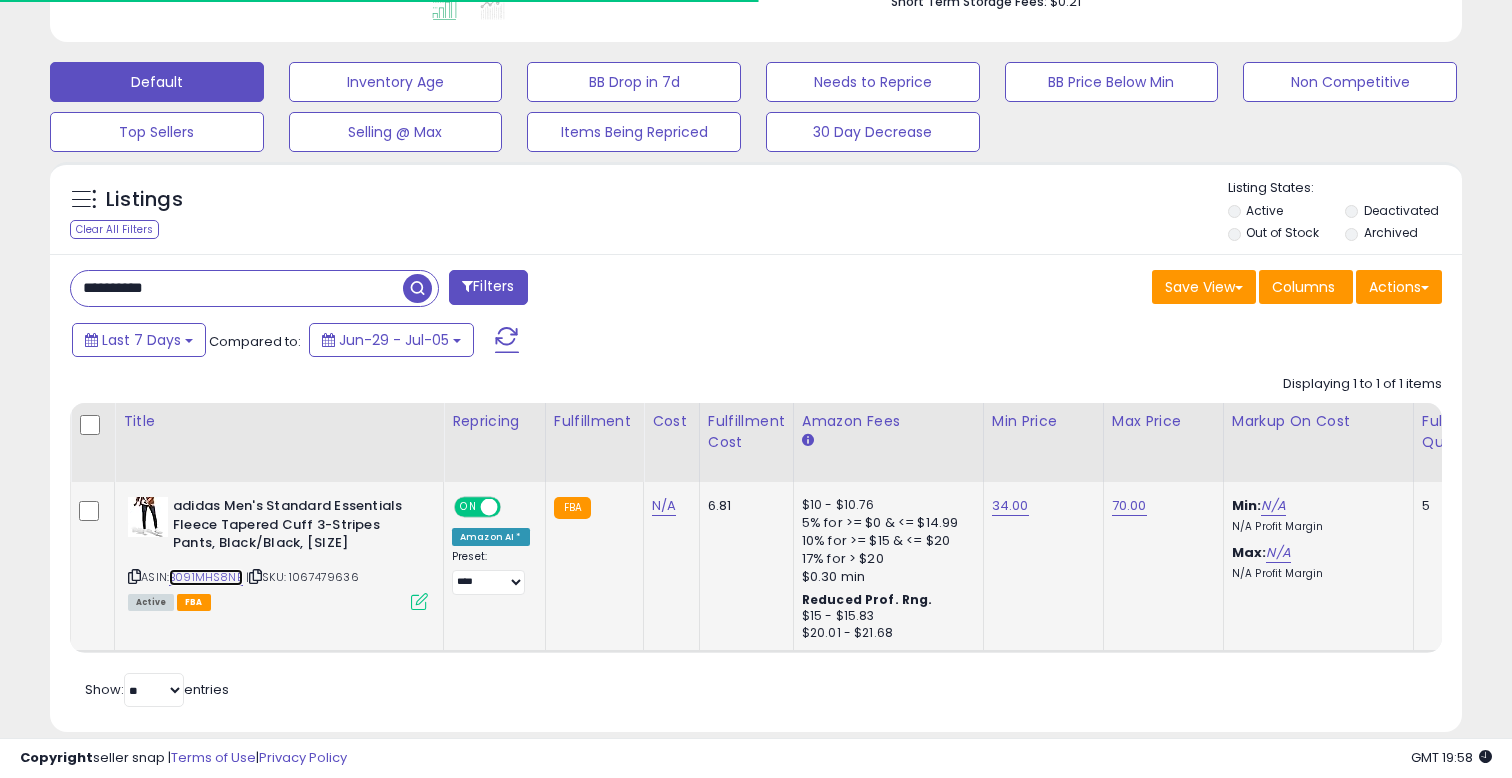 click on "B091MHS8NB" at bounding box center (206, 577) 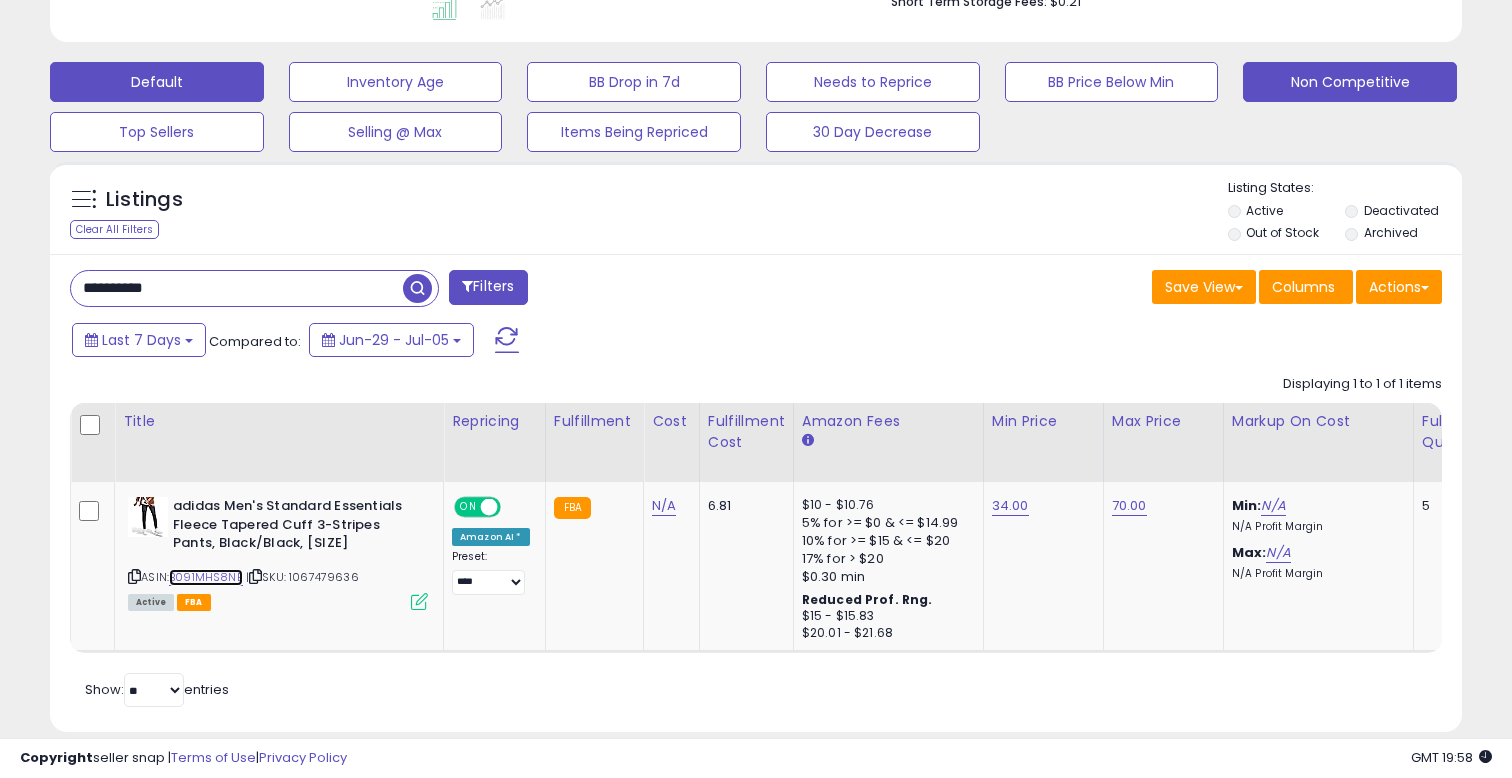 scroll, scrollTop: 999590, scrollLeft: 999182, axis: both 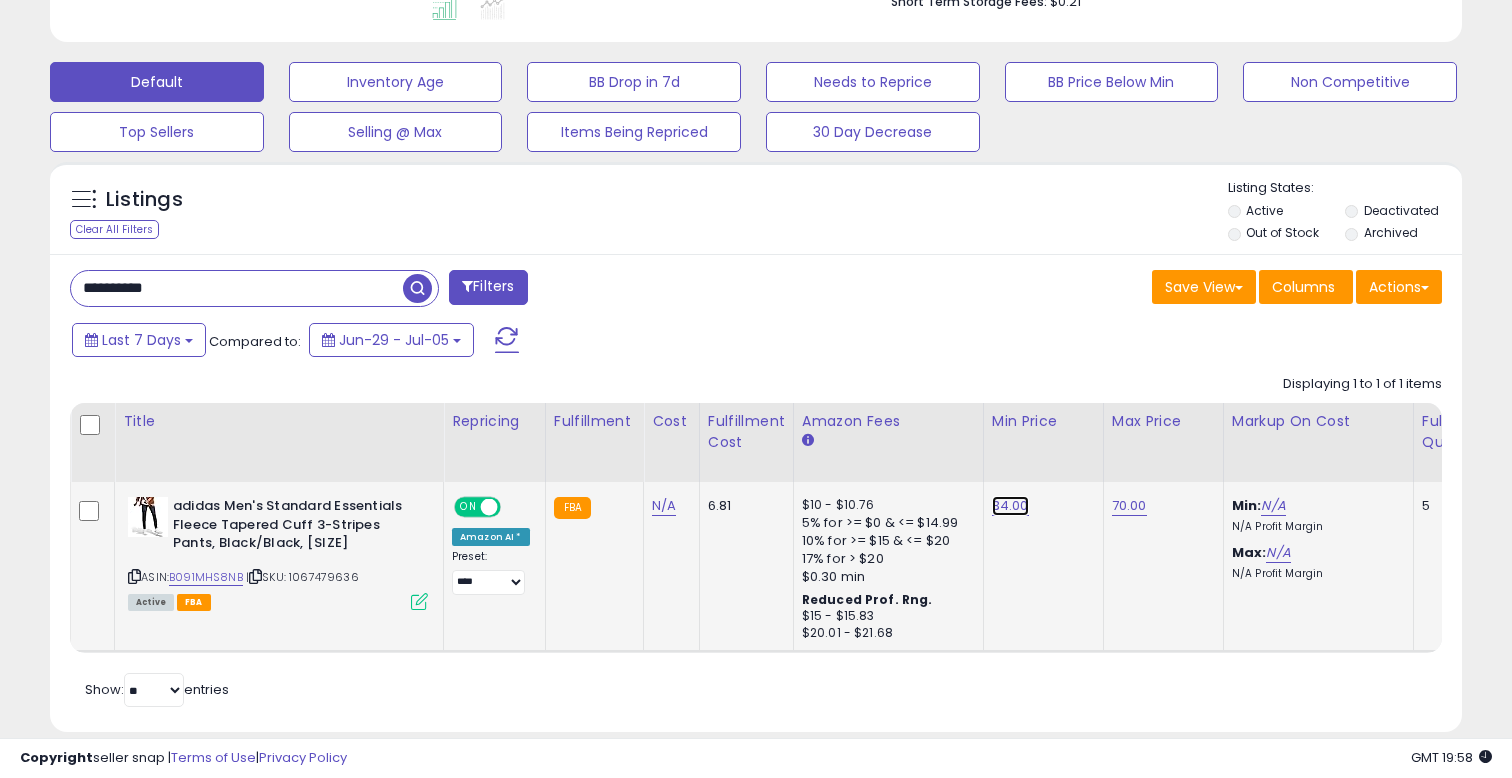 click on "34.00" at bounding box center [1010, 506] 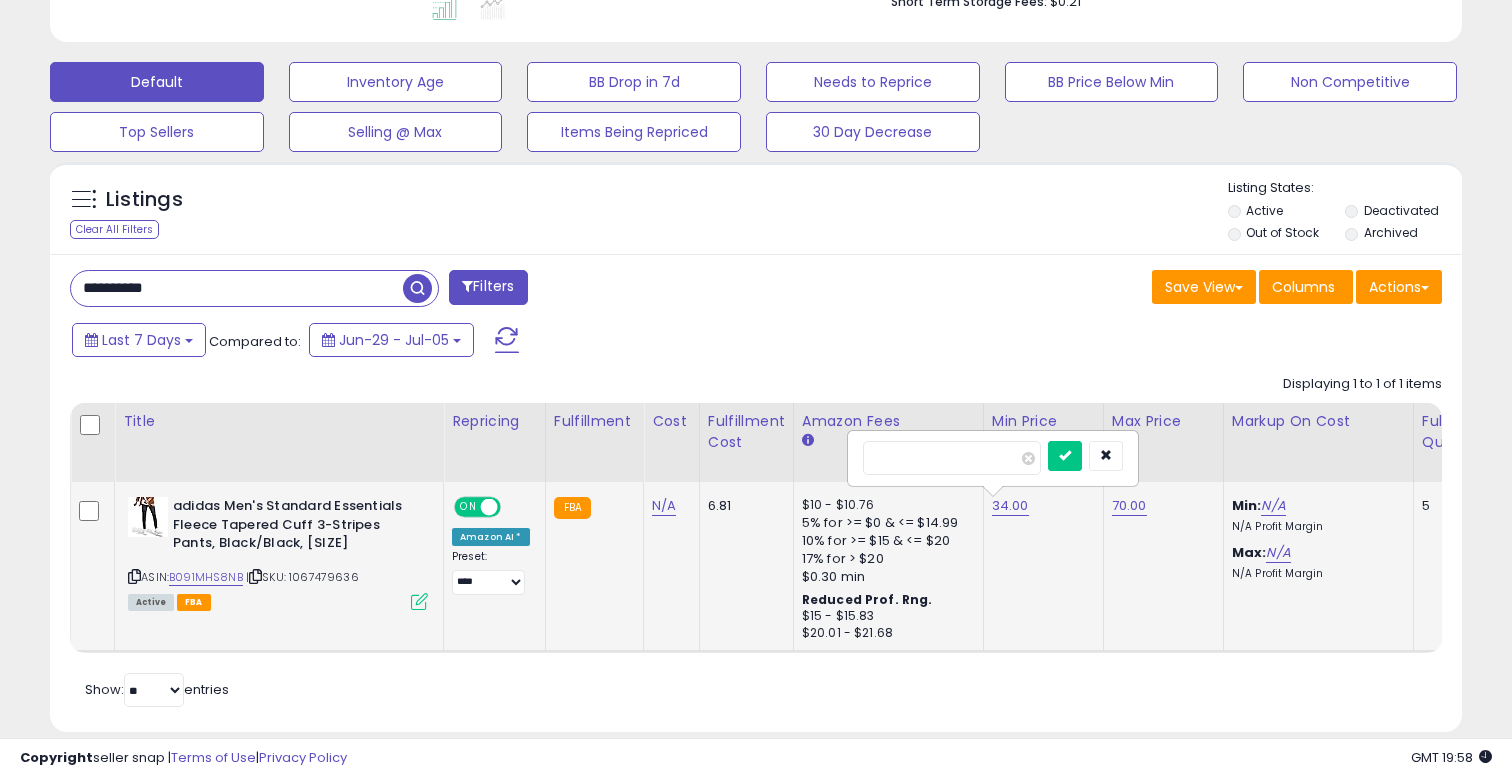 click on "*****" at bounding box center [993, 458] 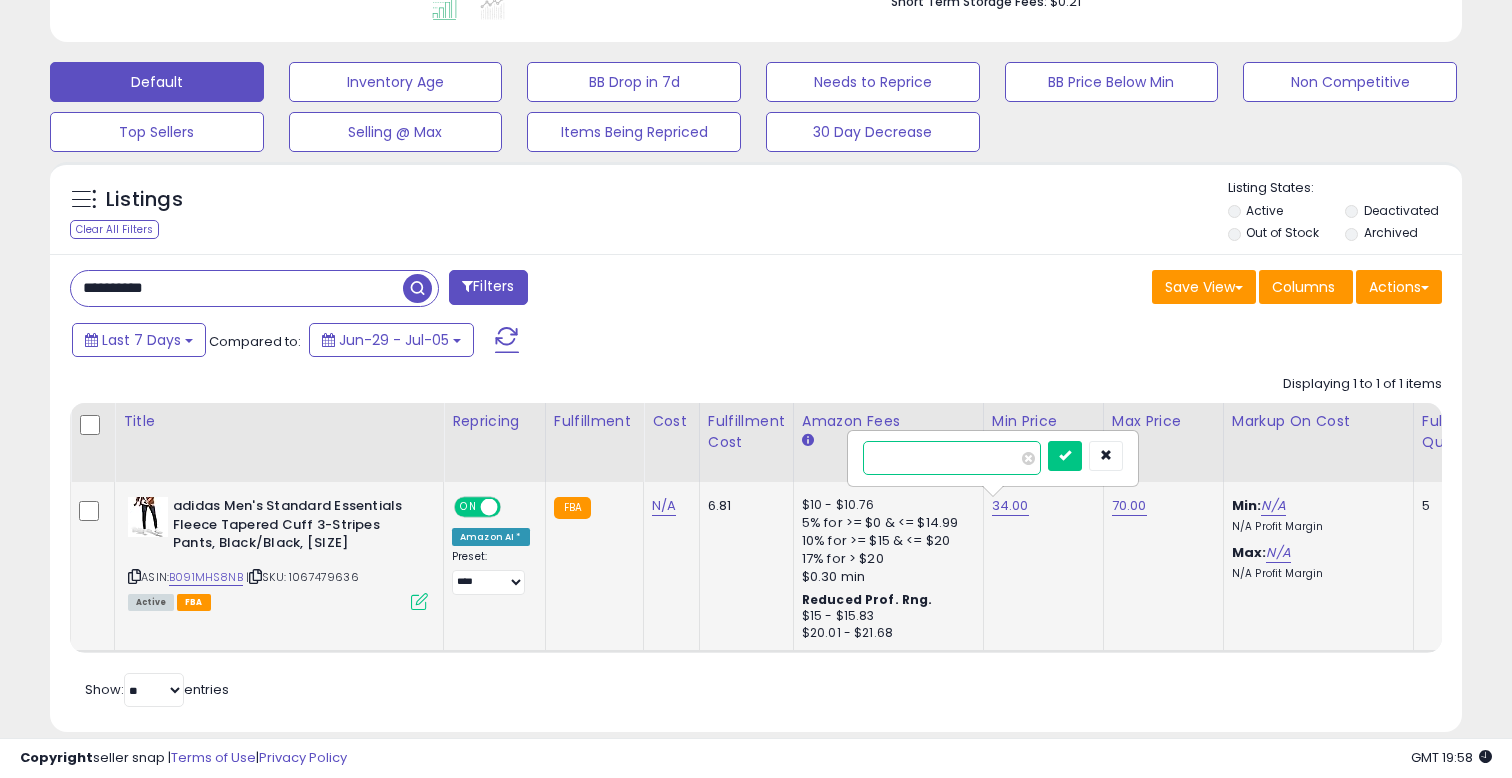 click on "*****" at bounding box center [952, 458] 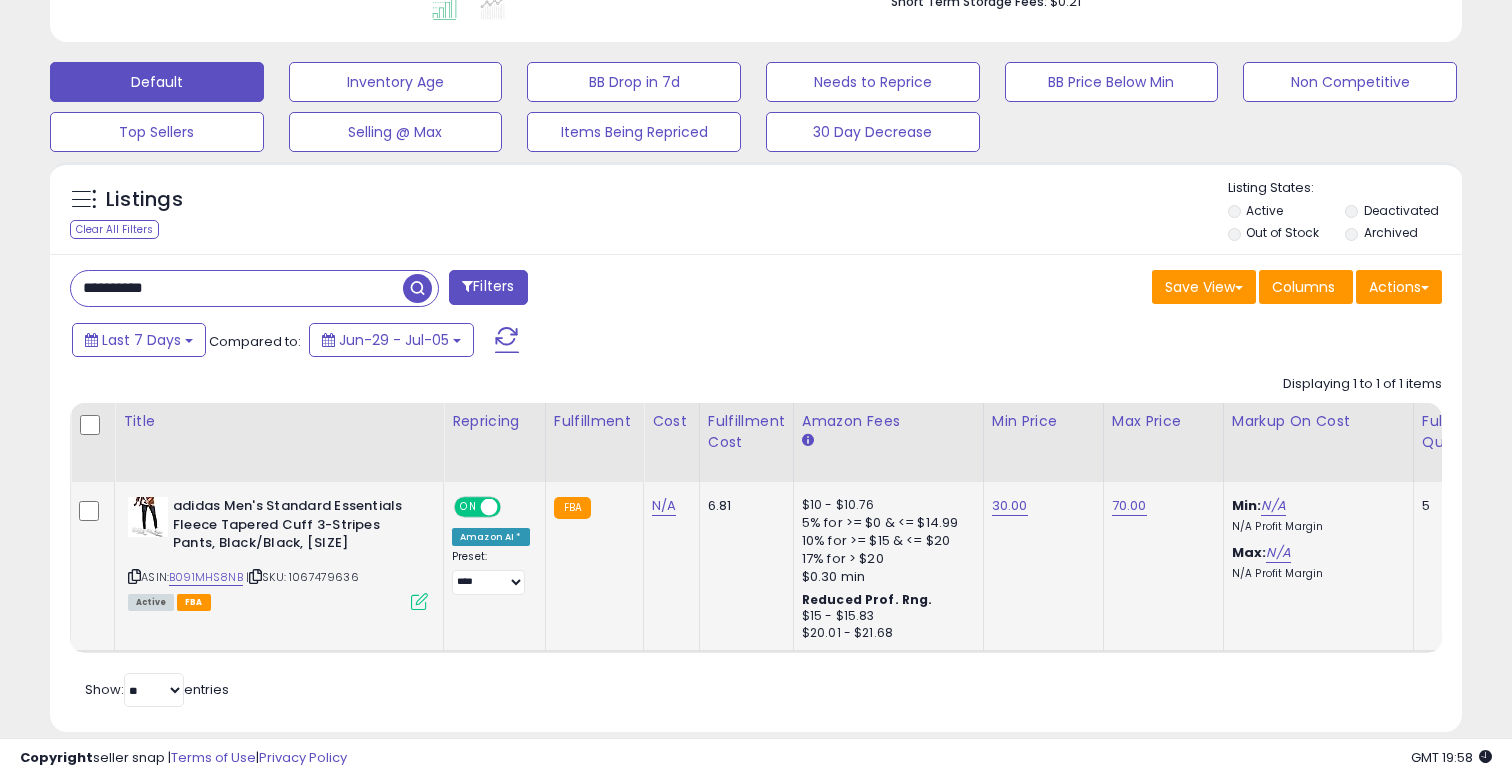 click on "**********" at bounding box center [237, 288] 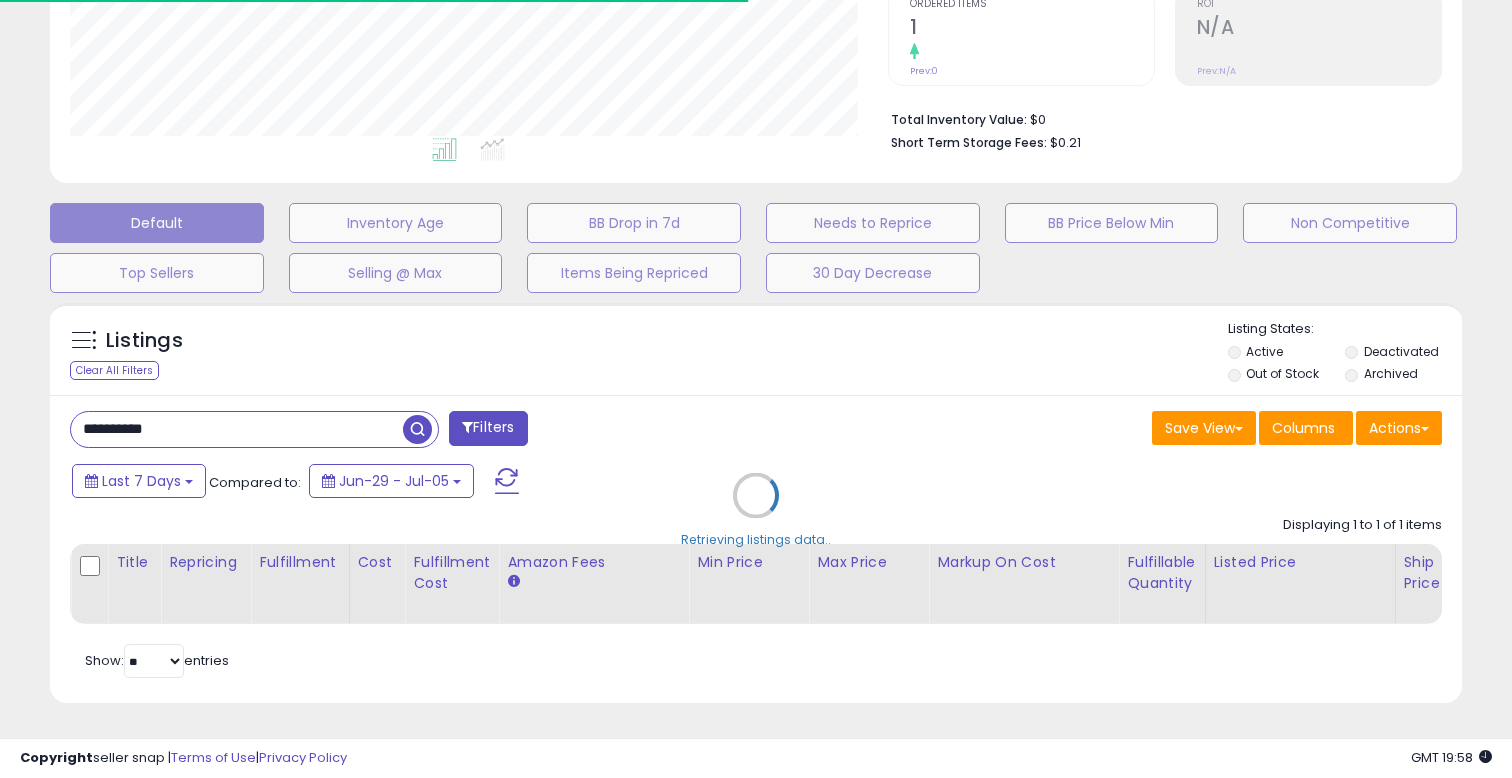 scroll, scrollTop: 568, scrollLeft: 0, axis: vertical 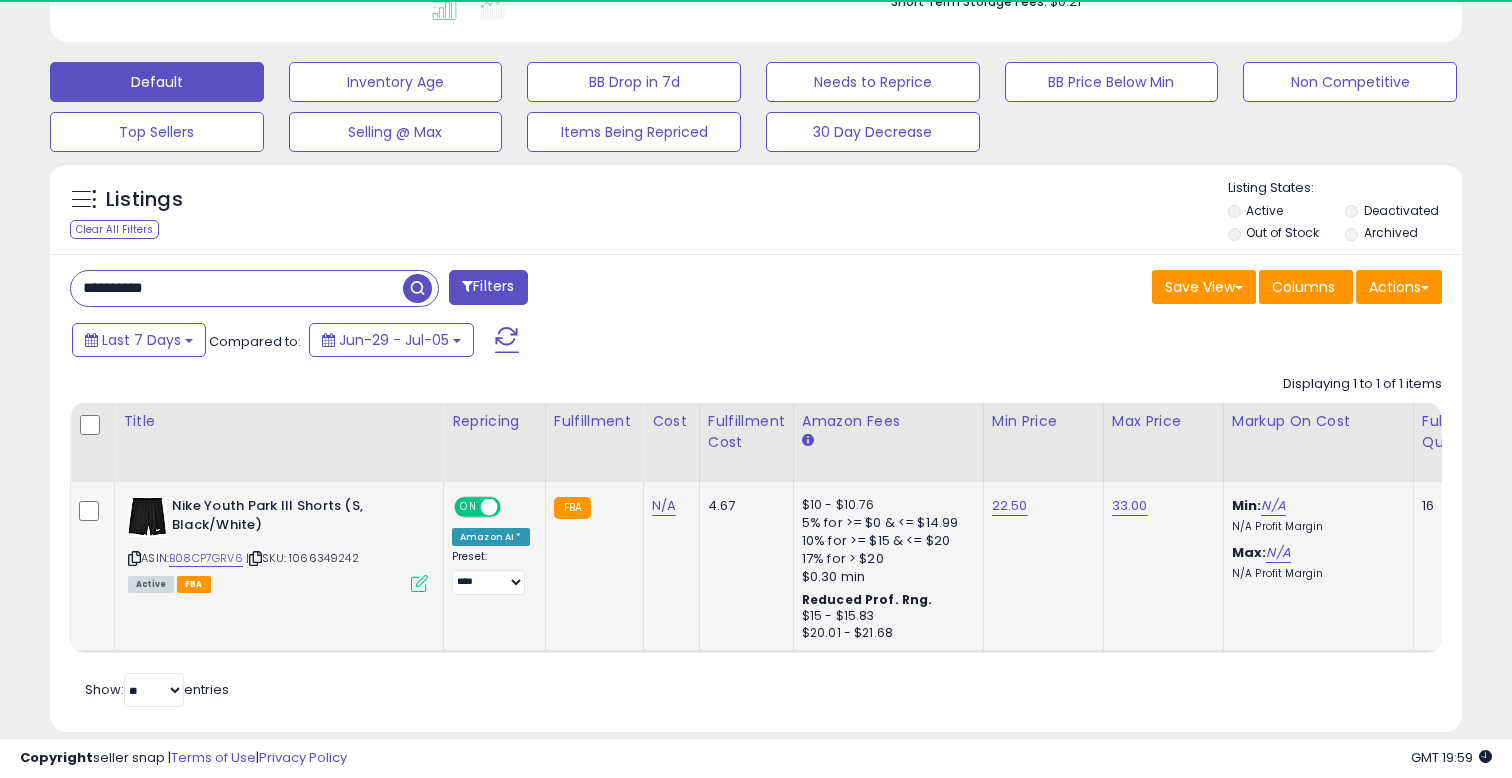 type on "**********" 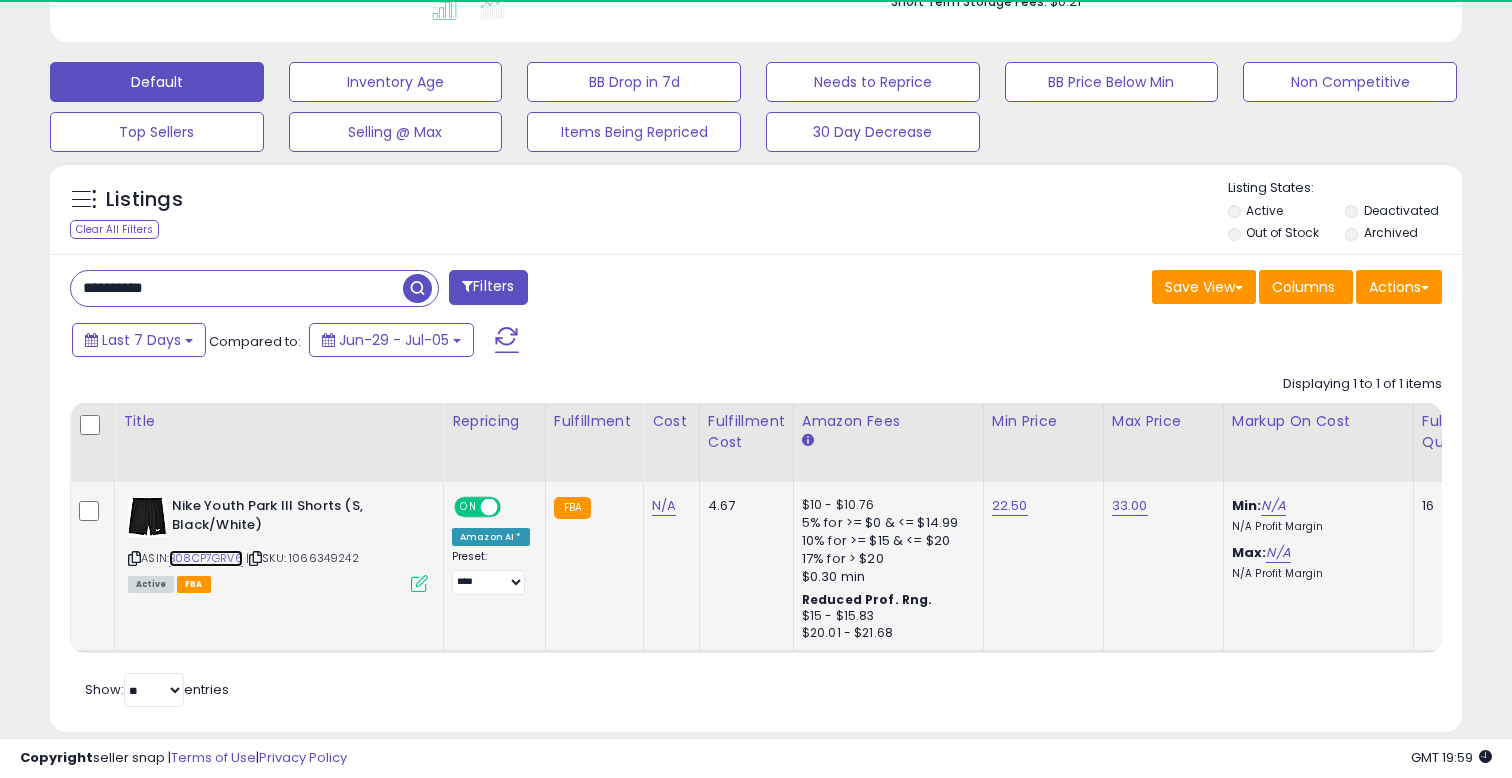 click on "B08CP7GRV6" at bounding box center (206, 558) 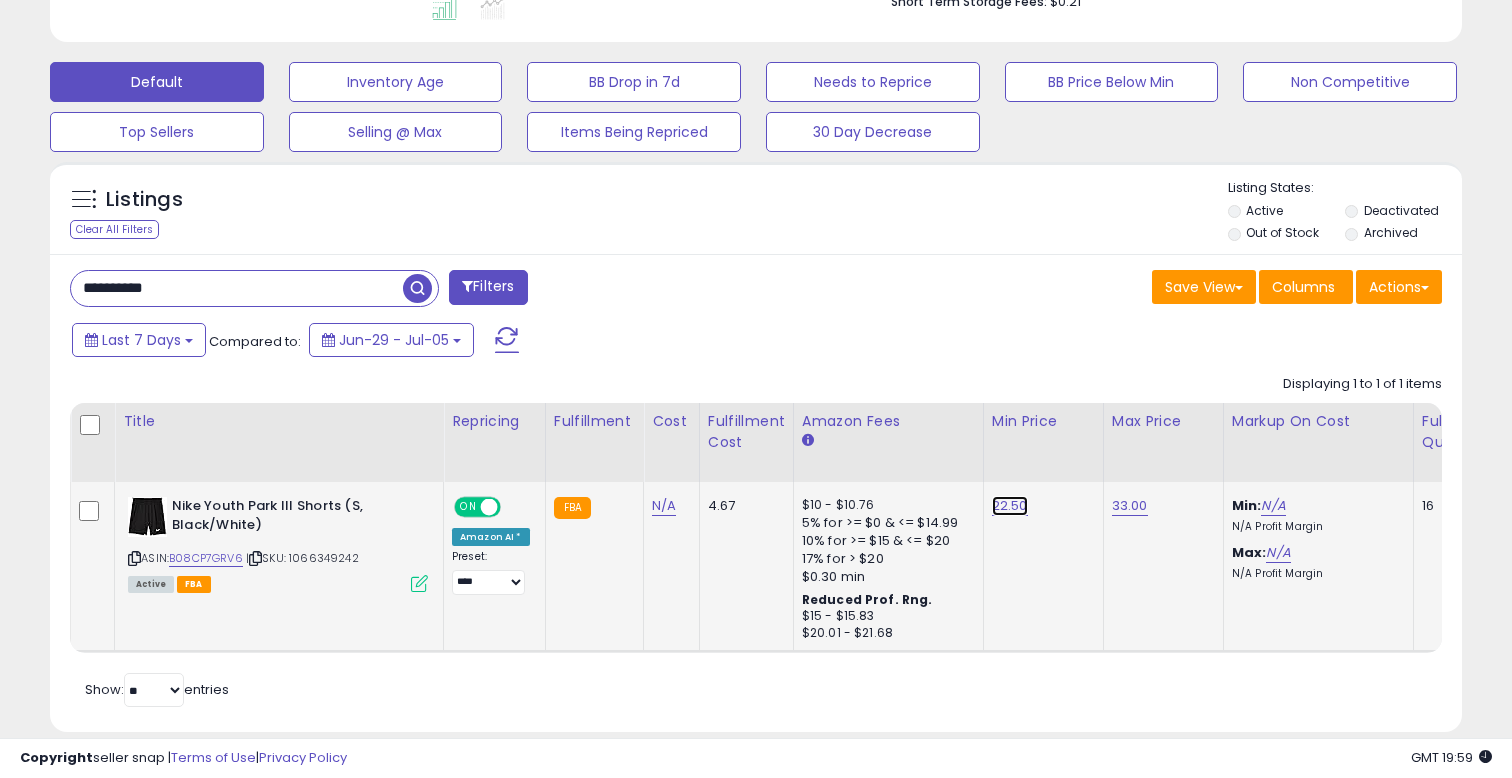 click on "22.50" at bounding box center [1010, 506] 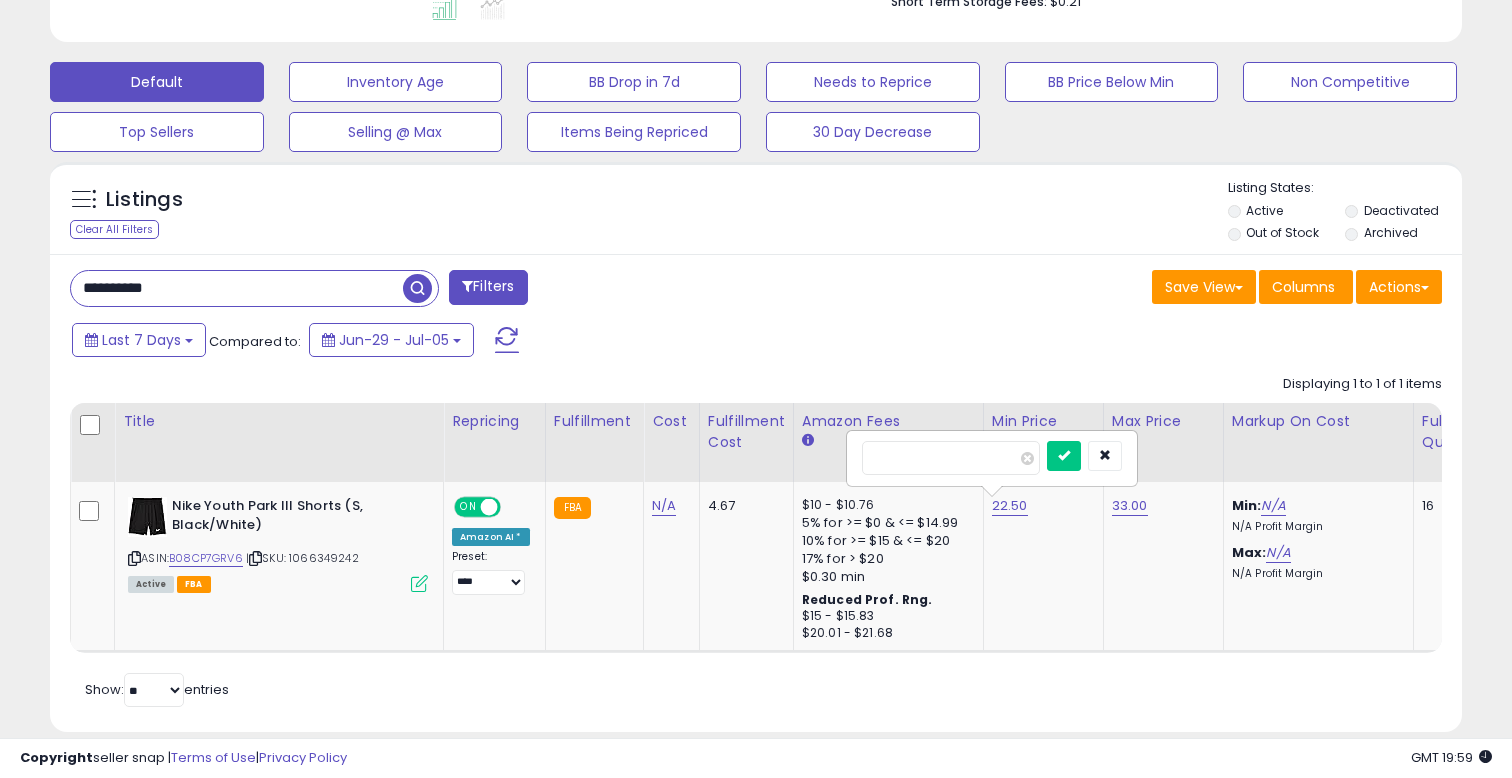 click on "*****" at bounding box center (992, 458) 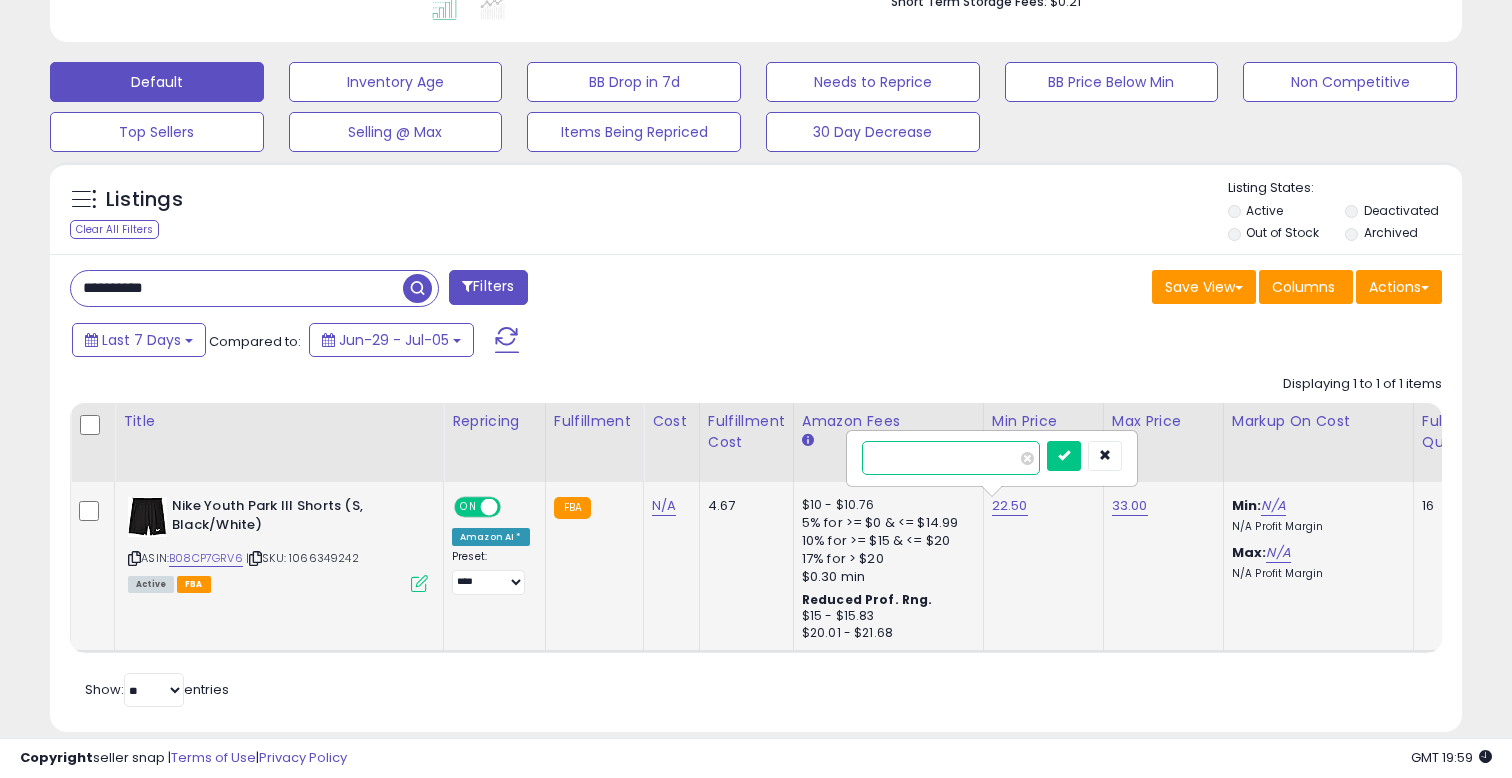 click on "*****" at bounding box center [951, 458] 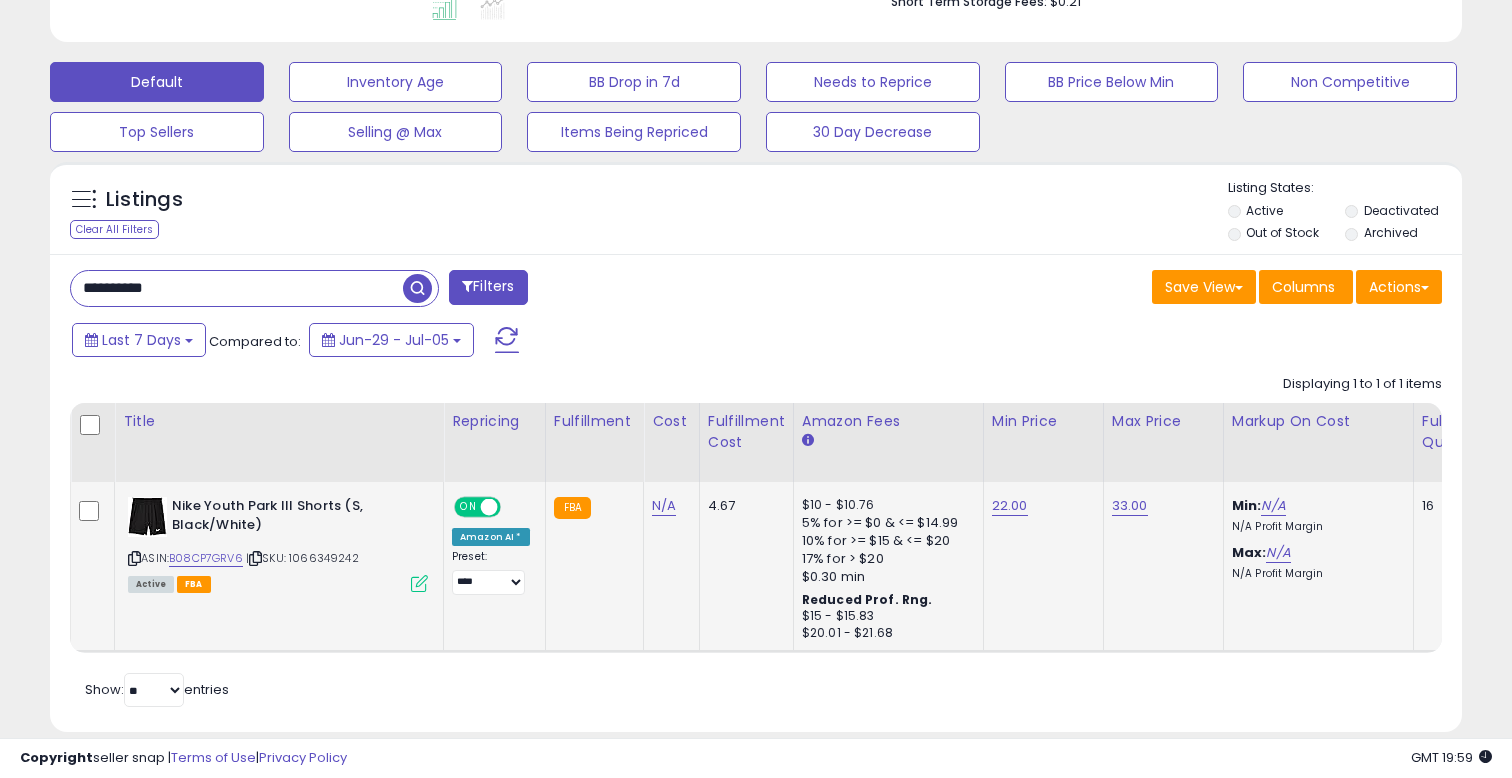 click on "**********" at bounding box center [237, 288] 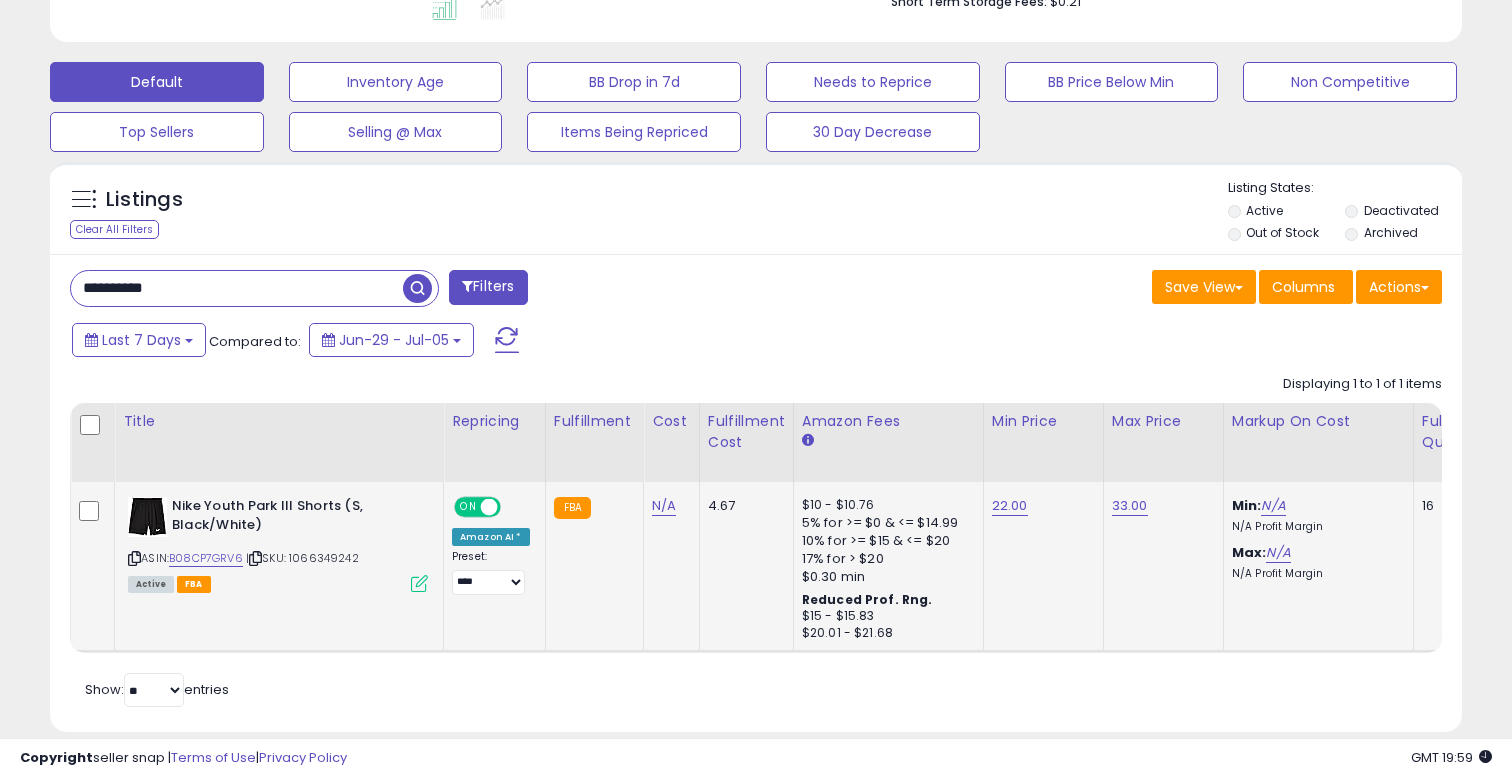 paste 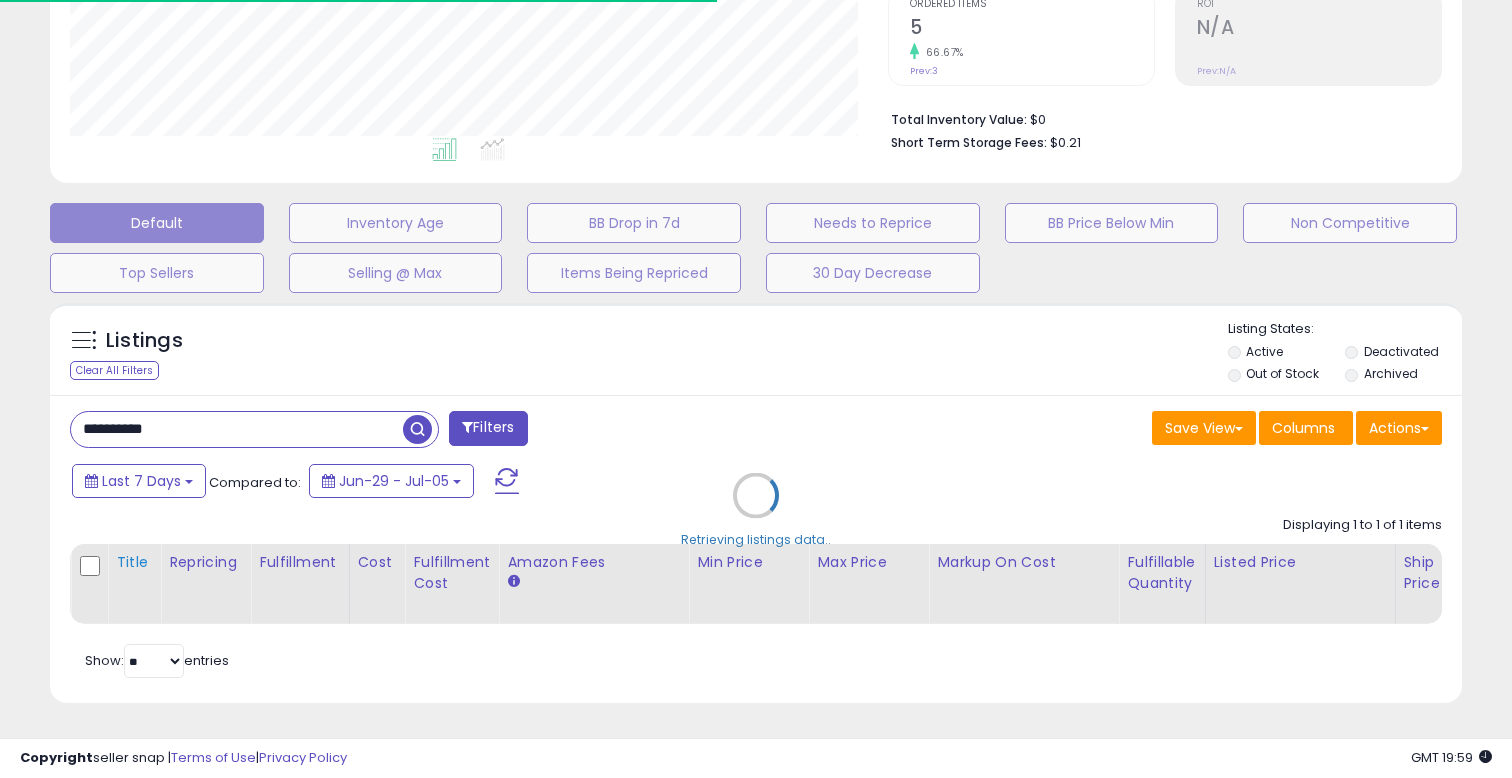 scroll, scrollTop: 568, scrollLeft: 0, axis: vertical 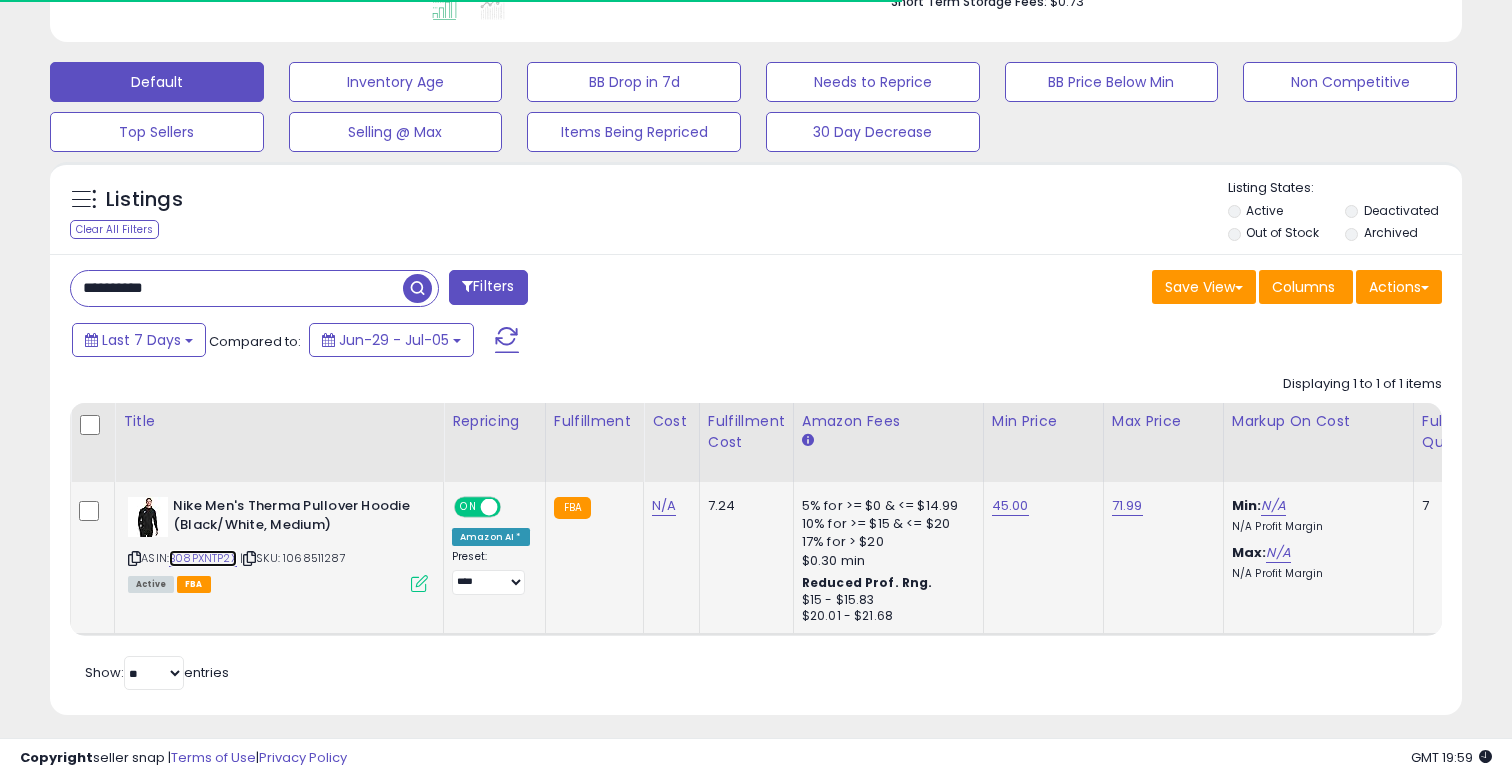 click on "B08PXNTP2X" at bounding box center [203, 558] 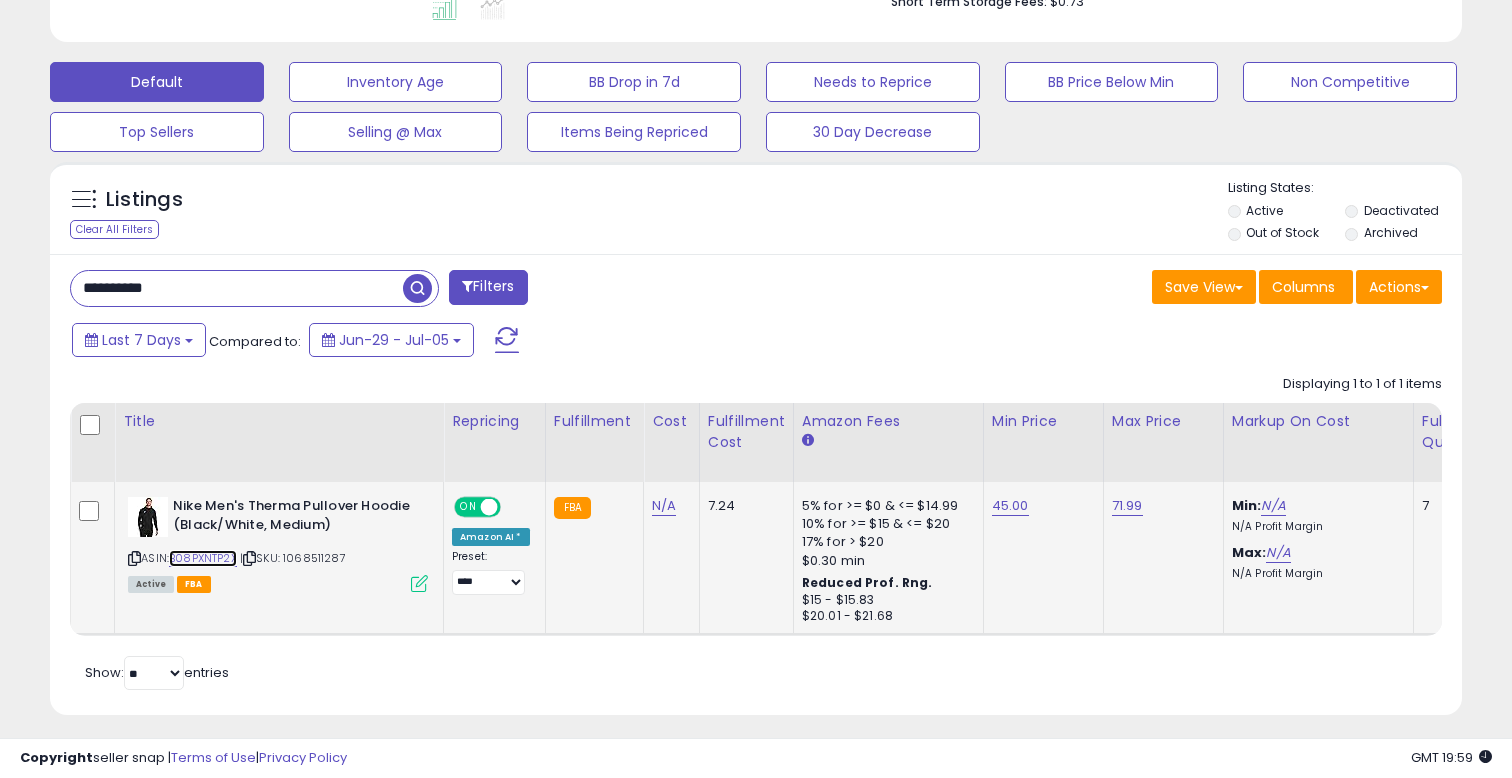 scroll, scrollTop: 999590, scrollLeft: 999182, axis: both 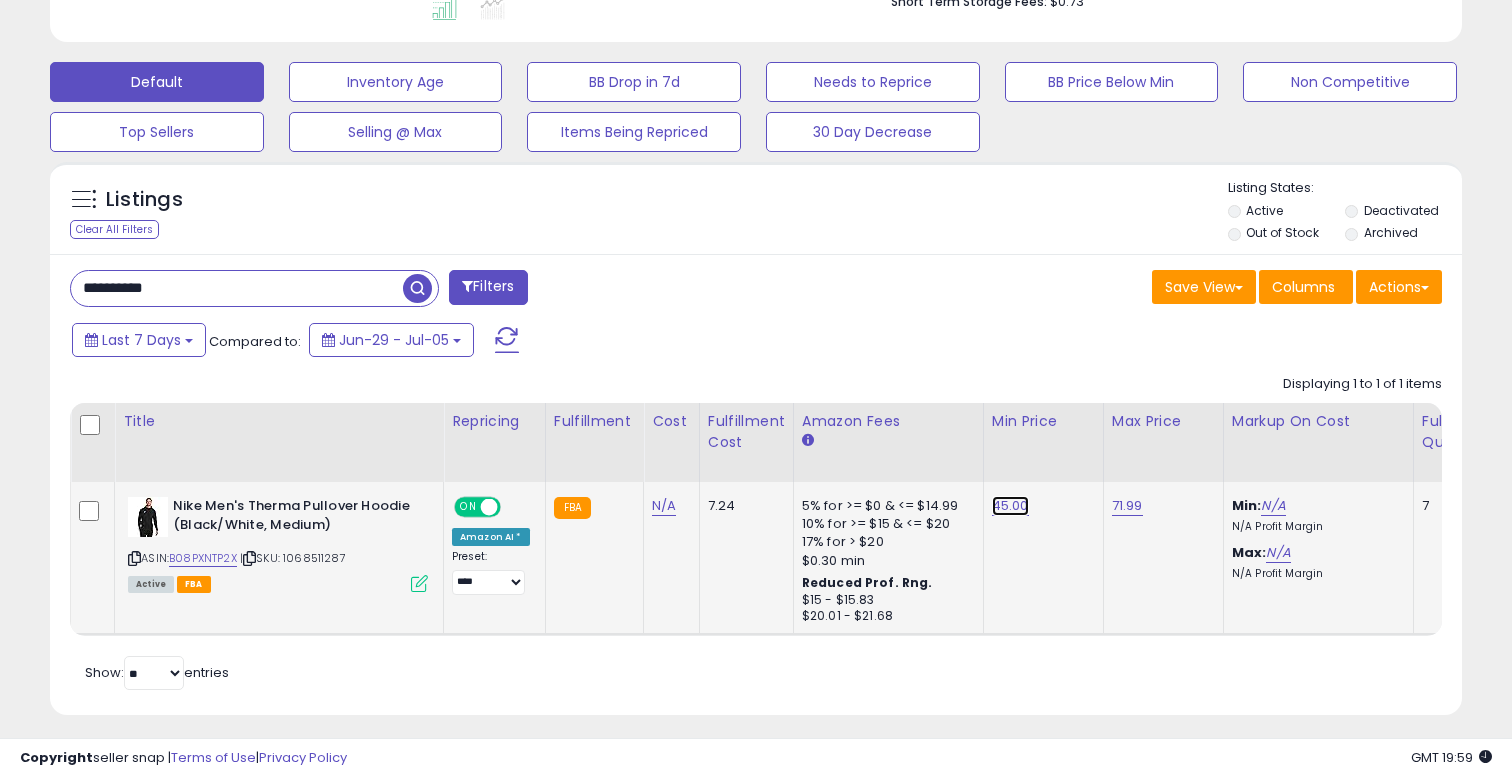 click on "45.00" at bounding box center [1010, 506] 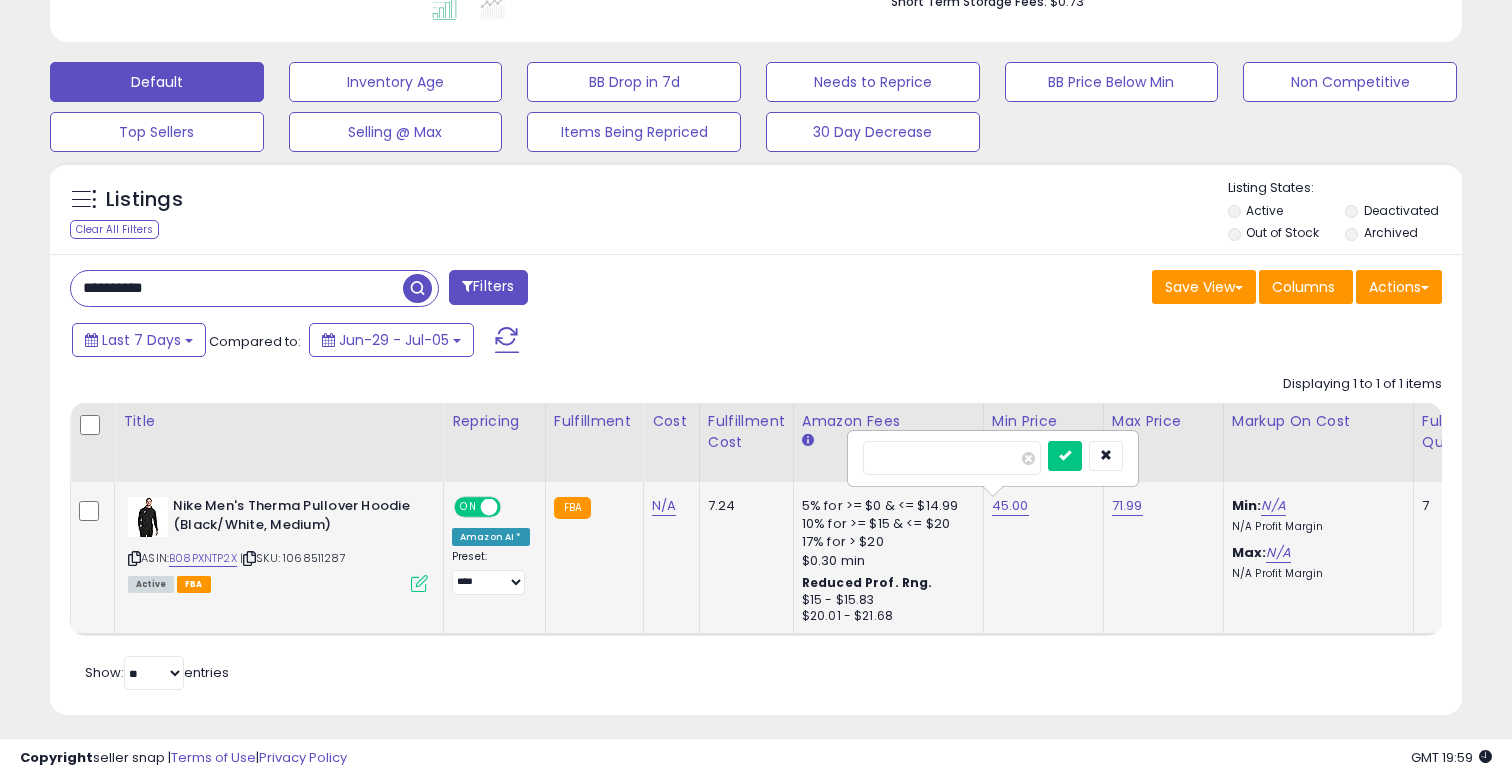 click on "*****" at bounding box center (952, 458) 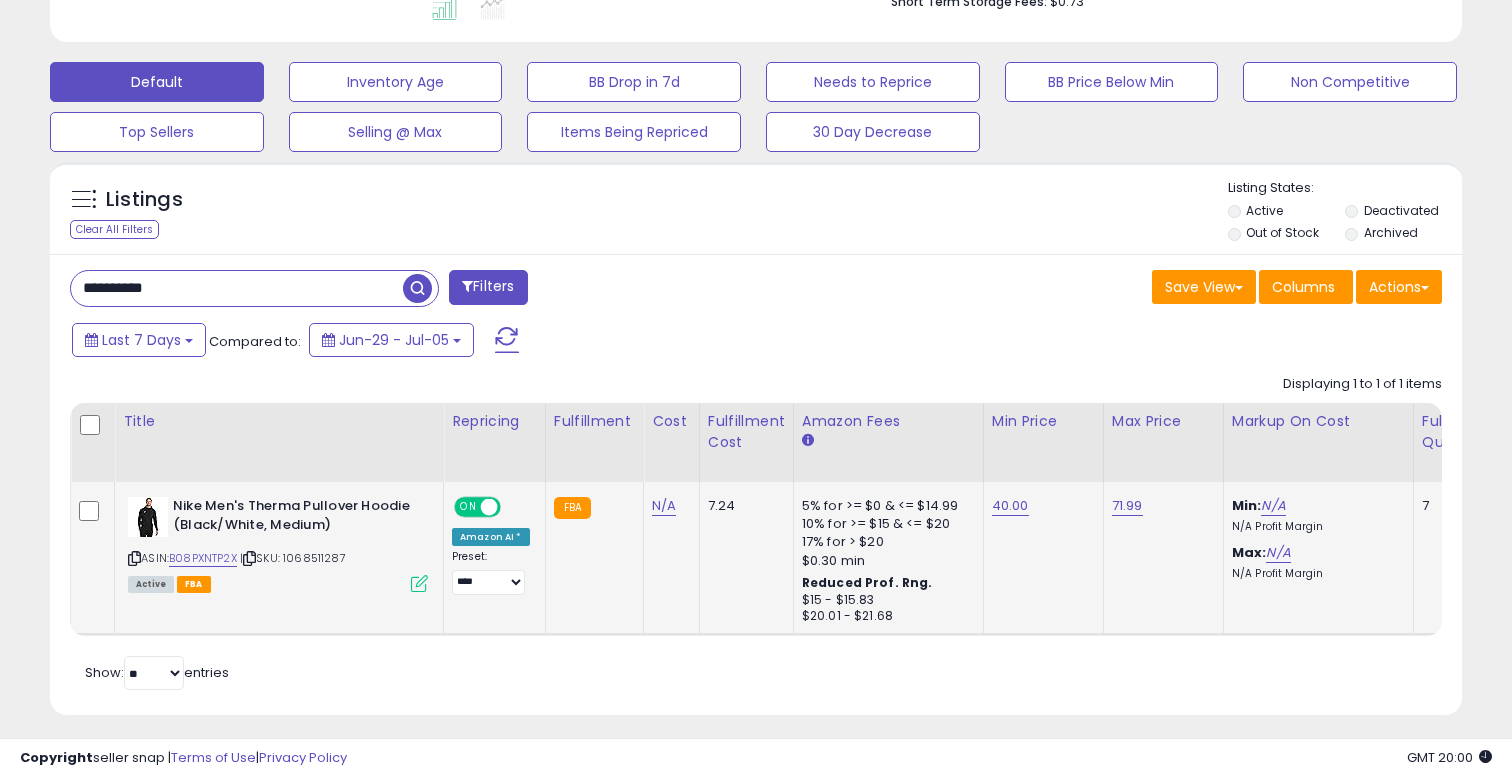 click on "**********" at bounding box center (237, 288) 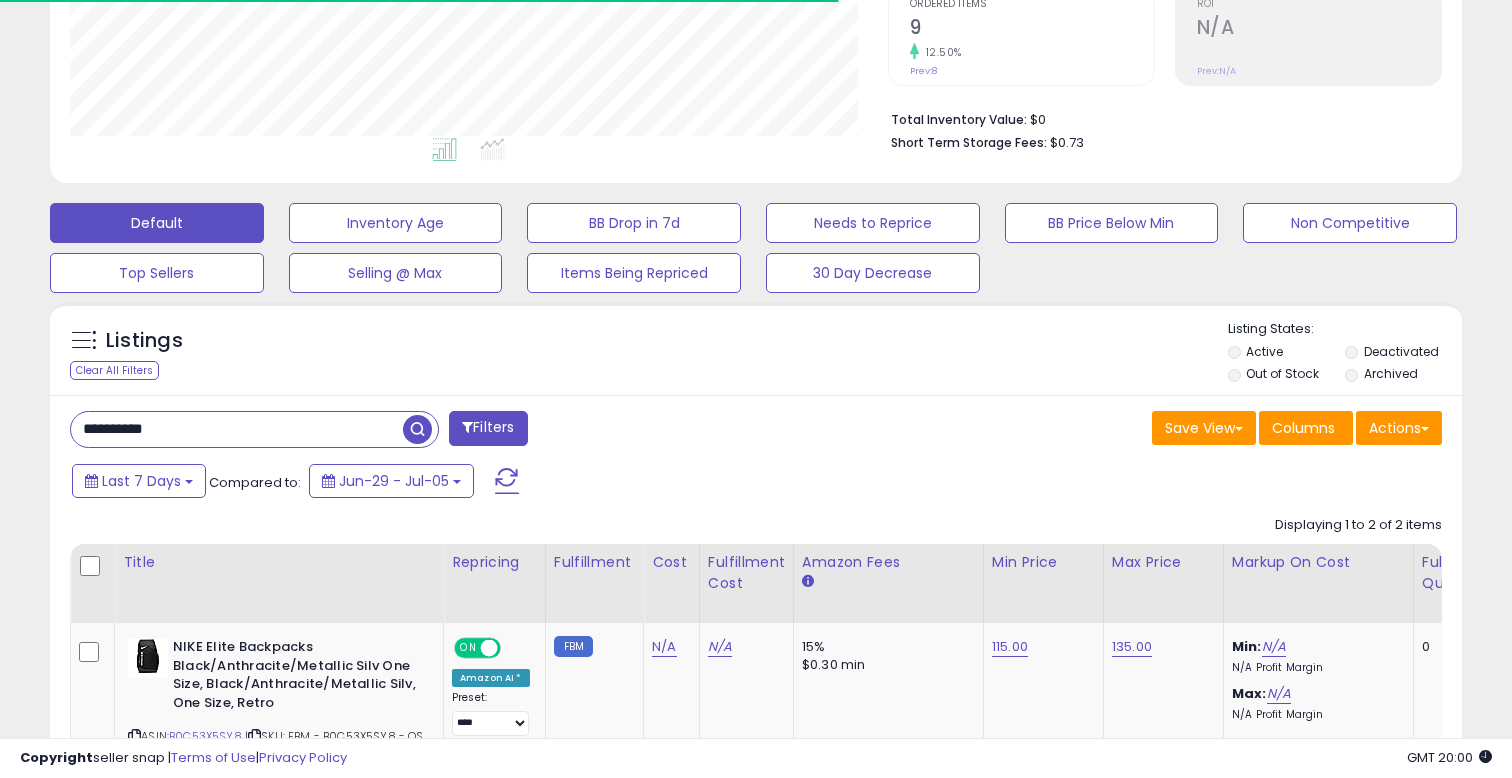 scroll, scrollTop: 568, scrollLeft: 0, axis: vertical 